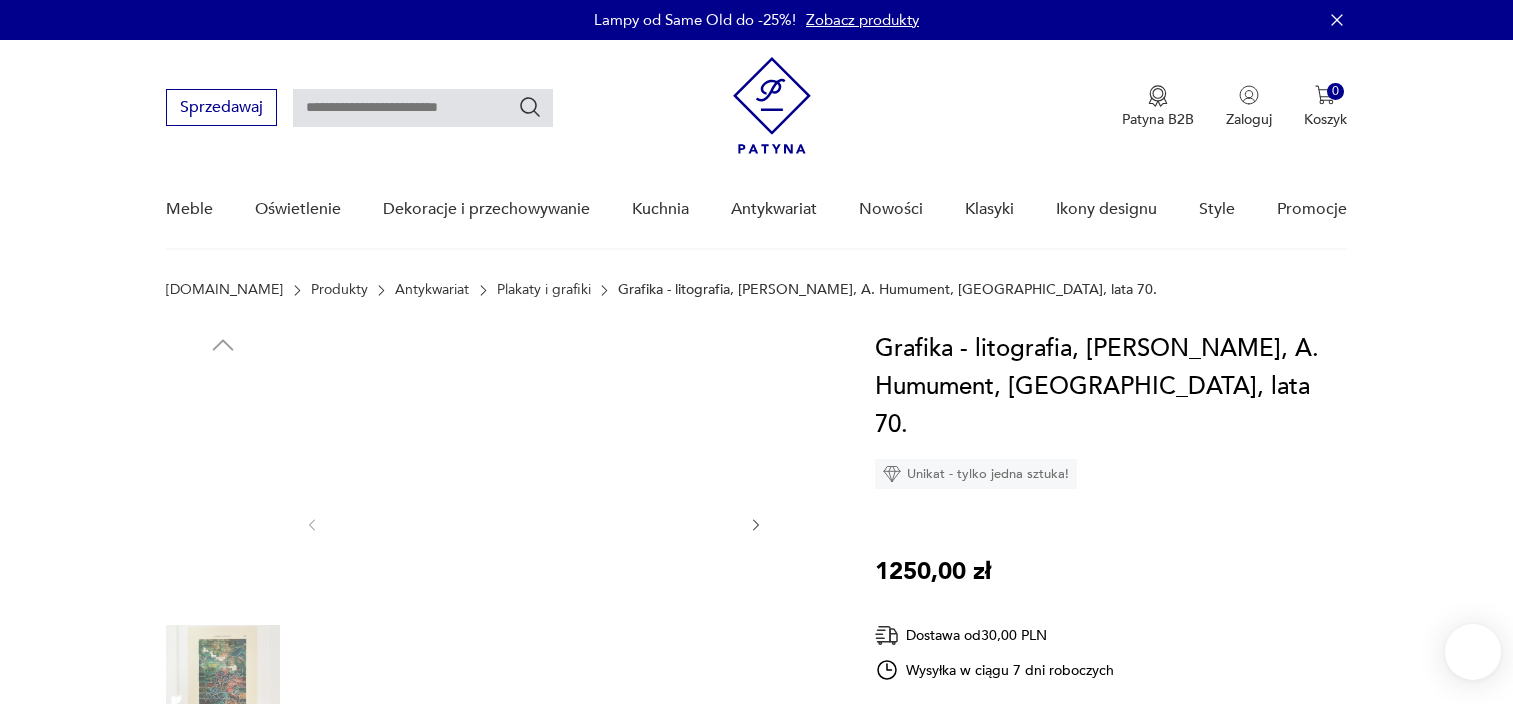 scroll, scrollTop: 0, scrollLeft: 0, axis: both 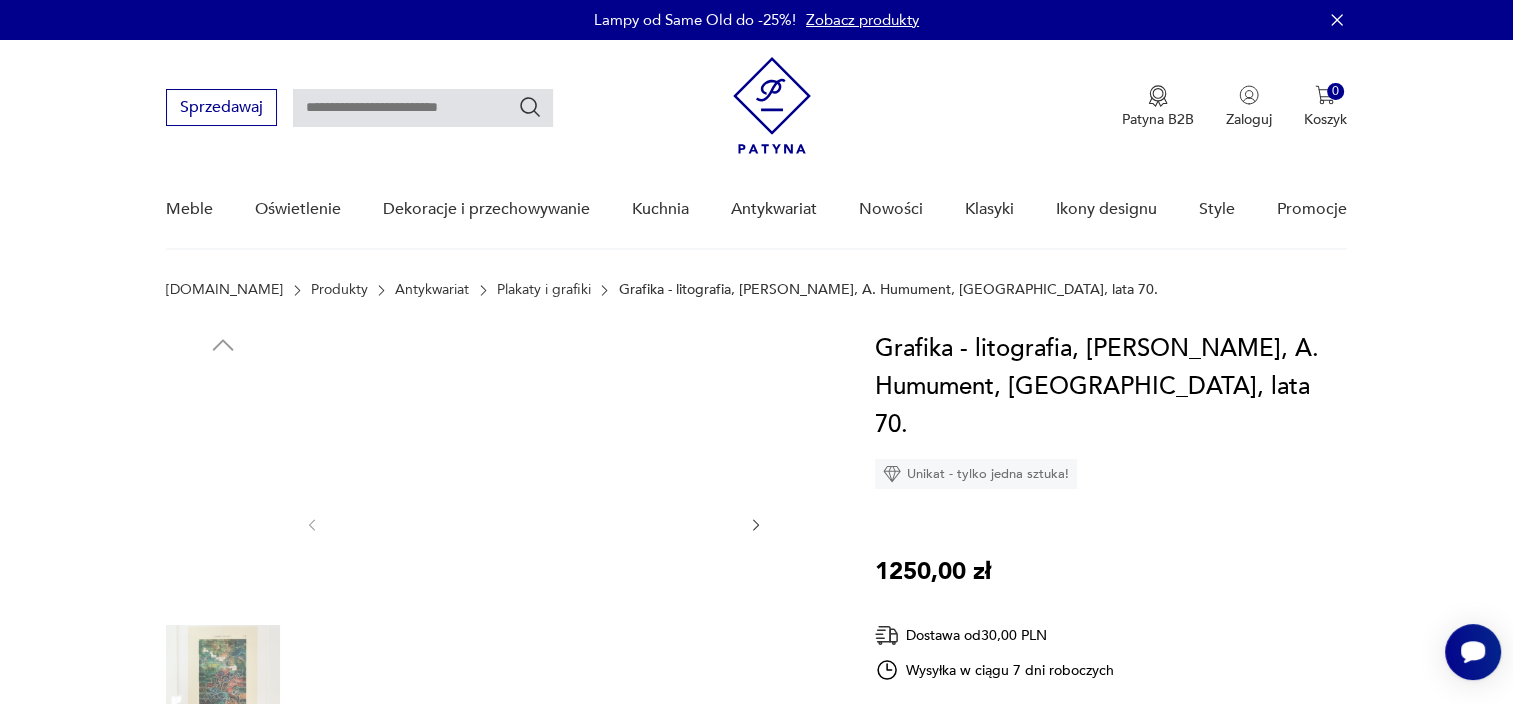 click at bounding box center (223, 555) 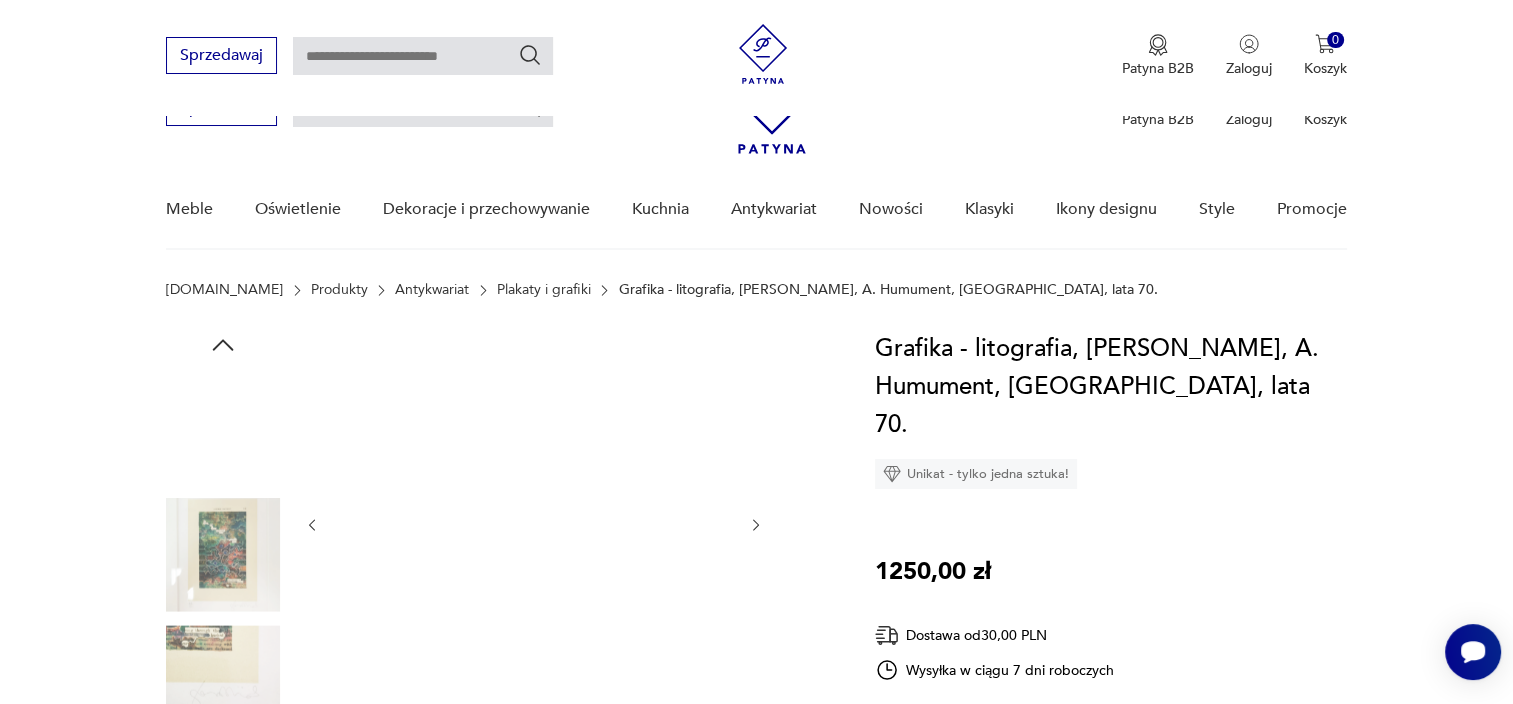 scroll, scrollTop: 442, scrollLeft: 0, axis: vertical 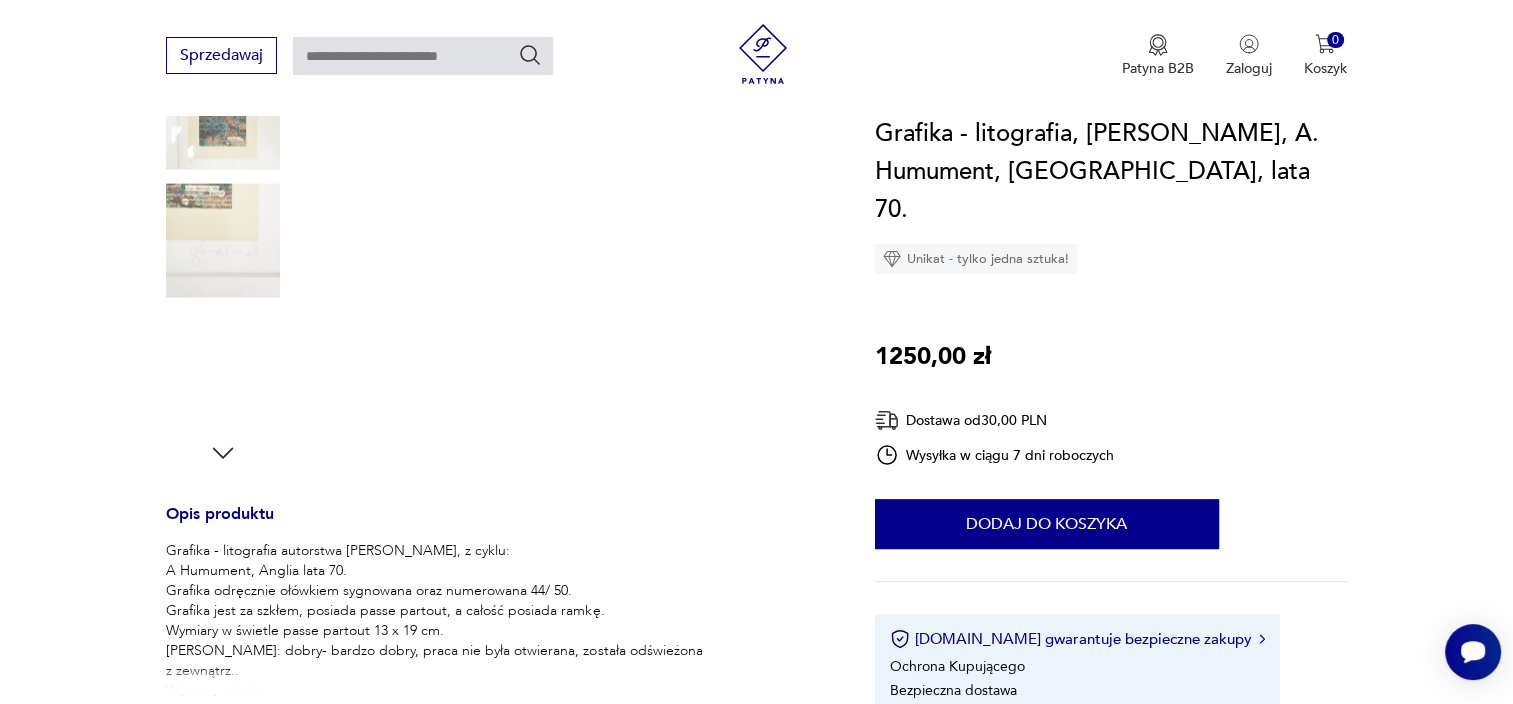 click at bounding box center [223, 368] 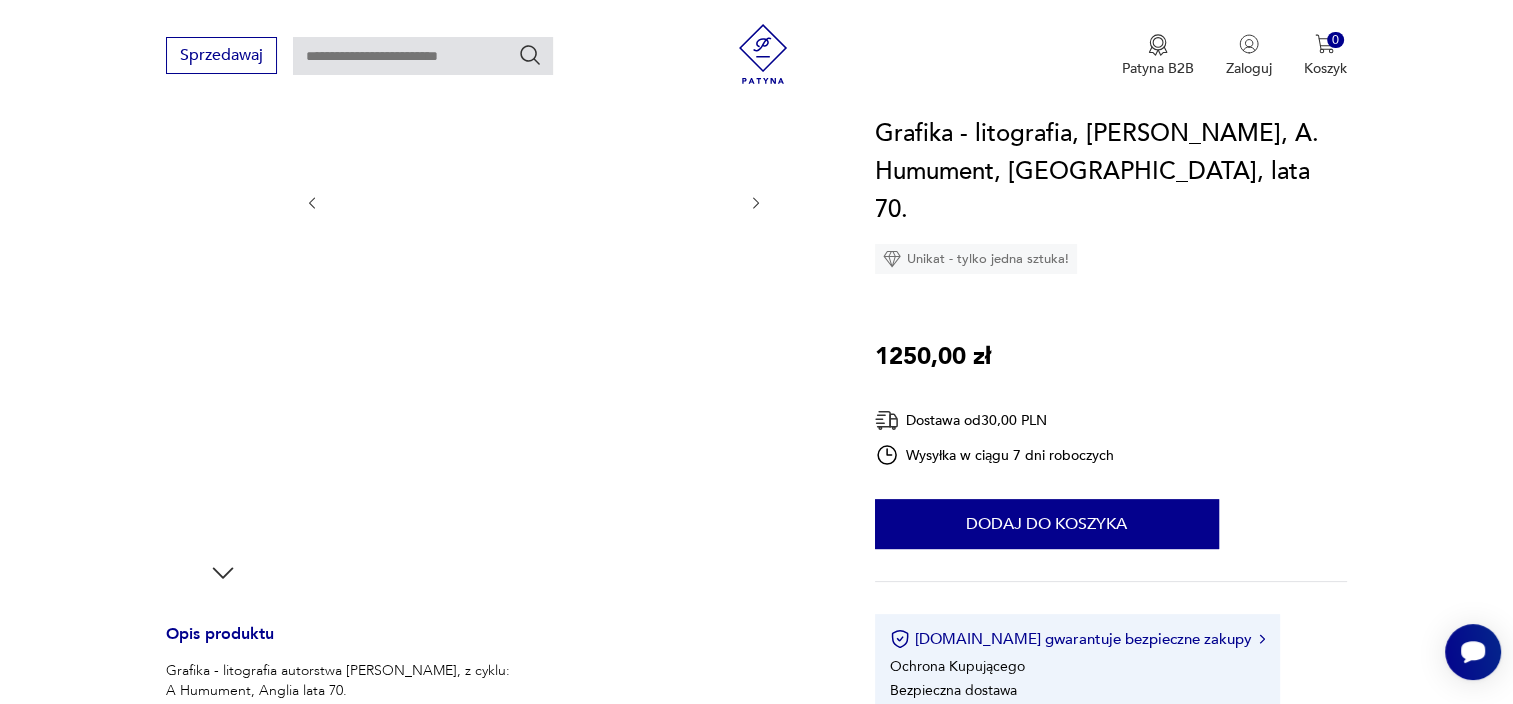 scroll, scrollTop: 0, scrollLeft: 0, axis: both 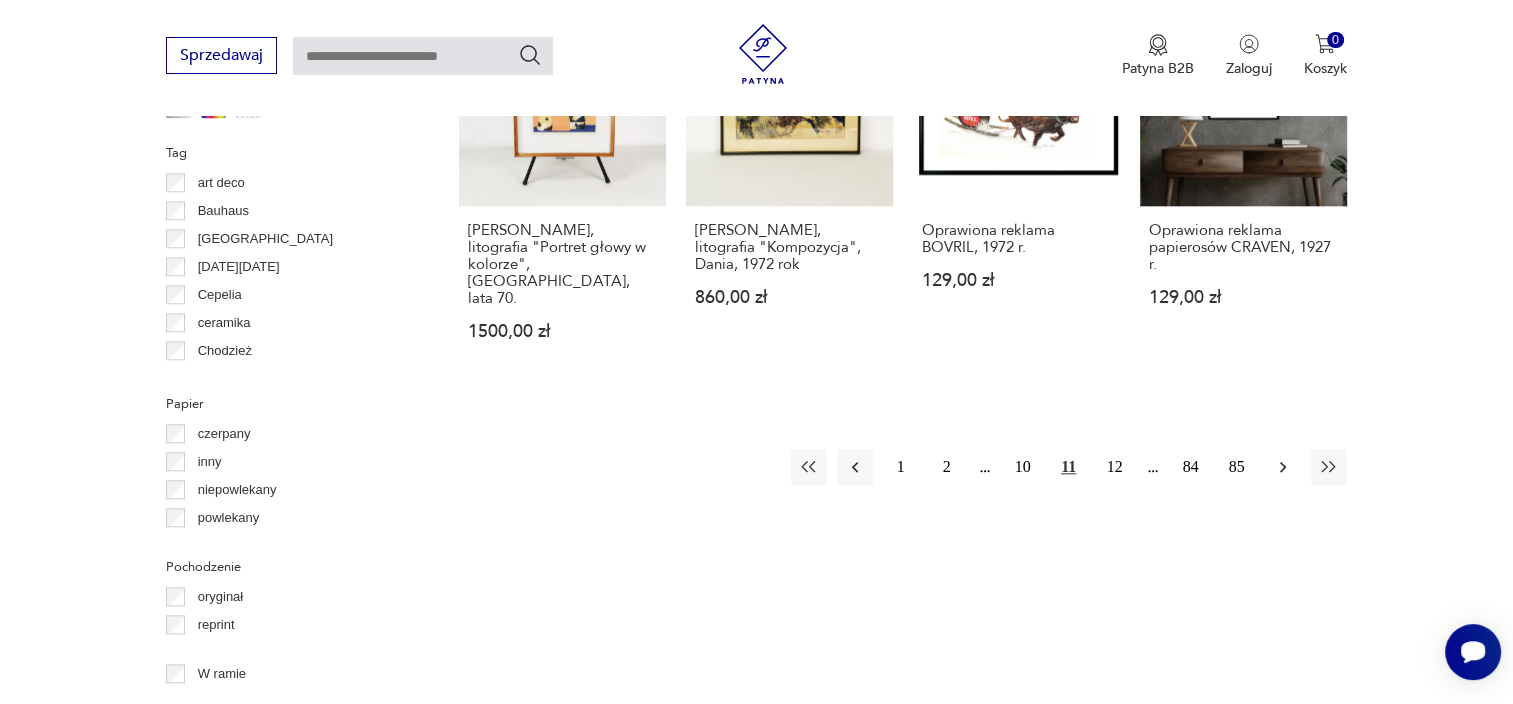 click 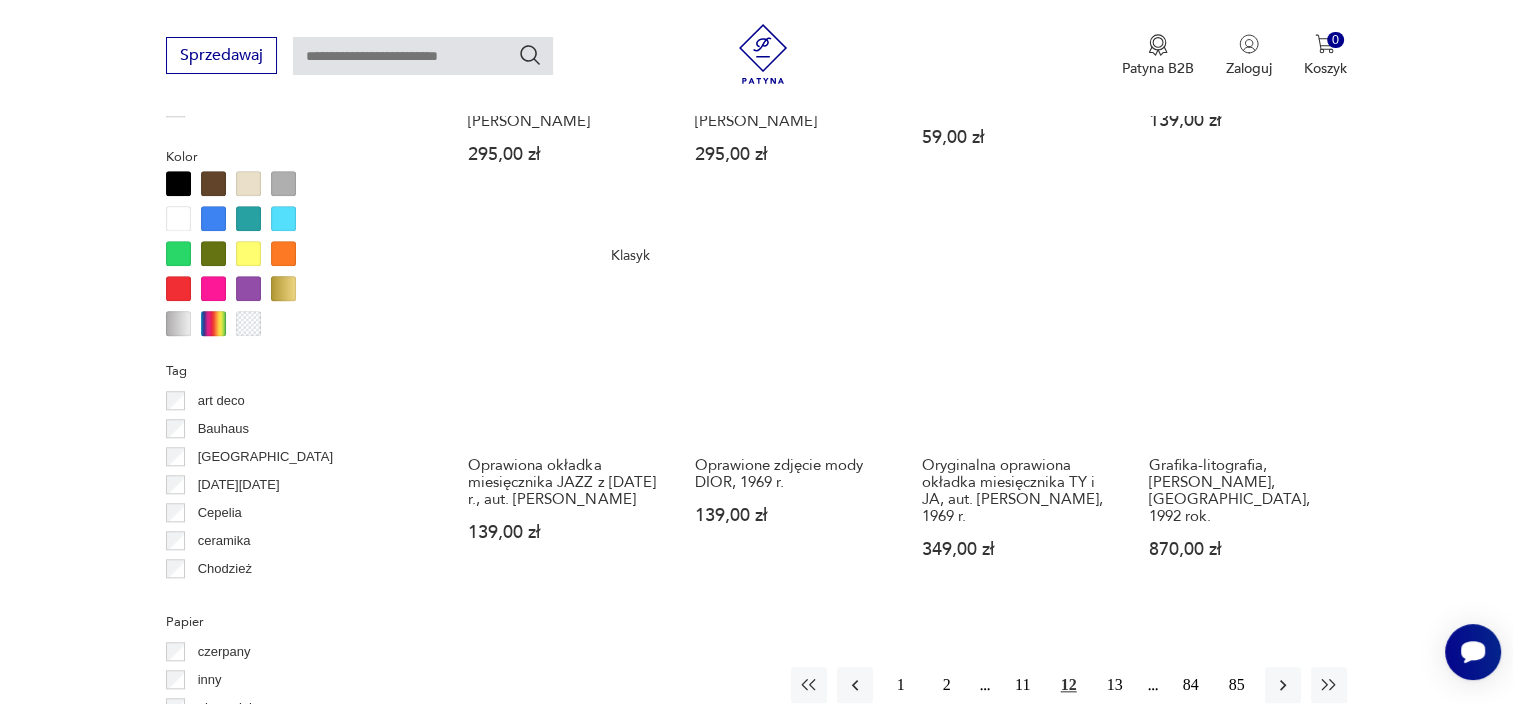scroll, scrollTop: 1848, scrollLeft: 0, axis: vertical 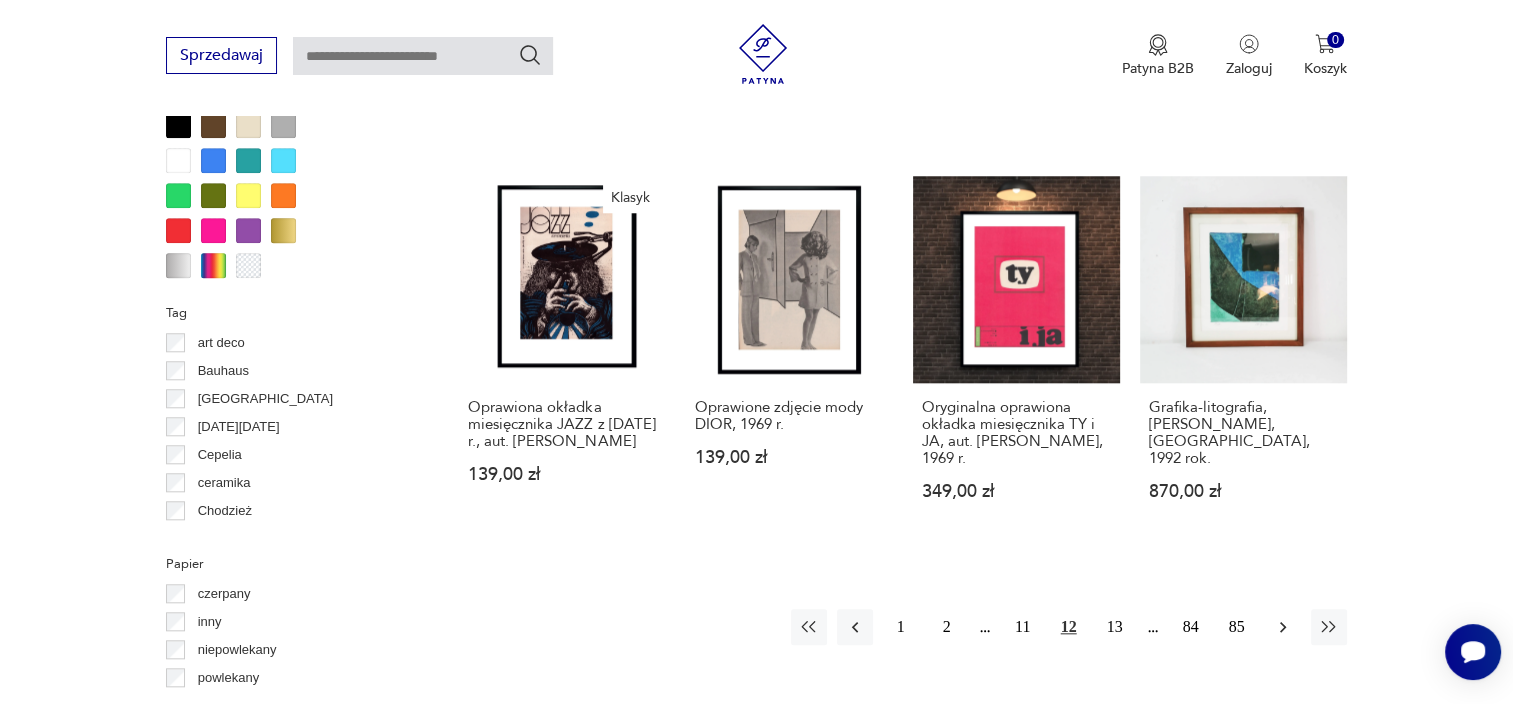 click 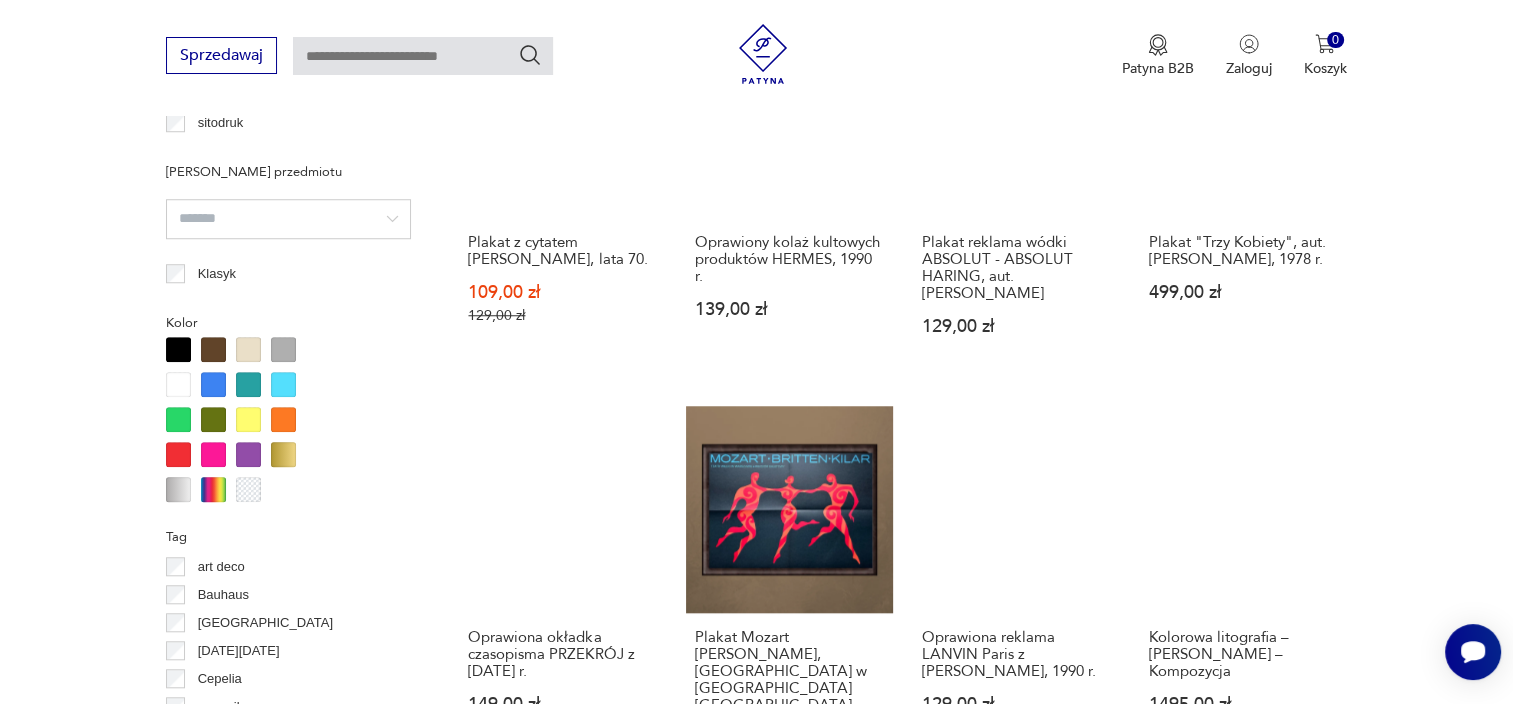 scroll, scrollTop: 1622, scrollLeft: 0, axis: vertical 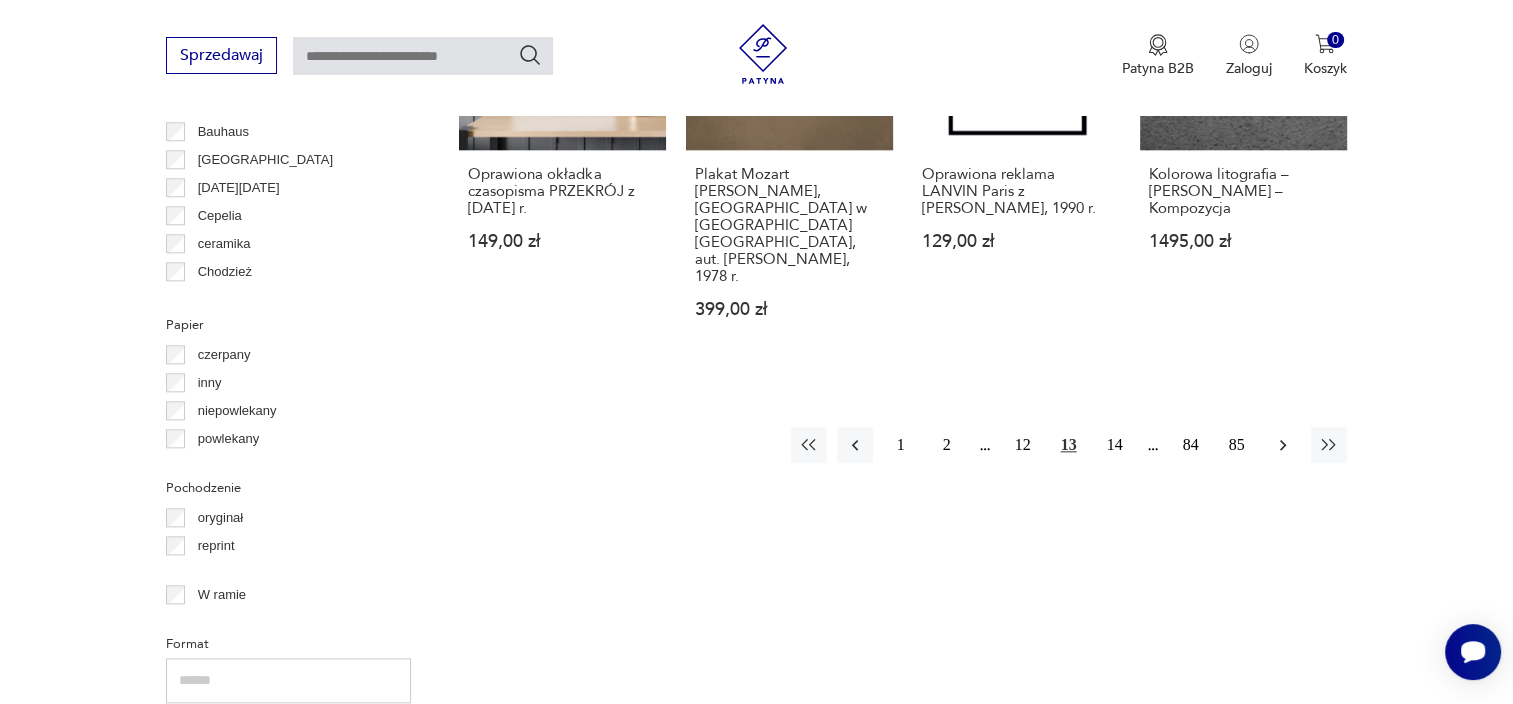 click at bounding box center (1283, 445) 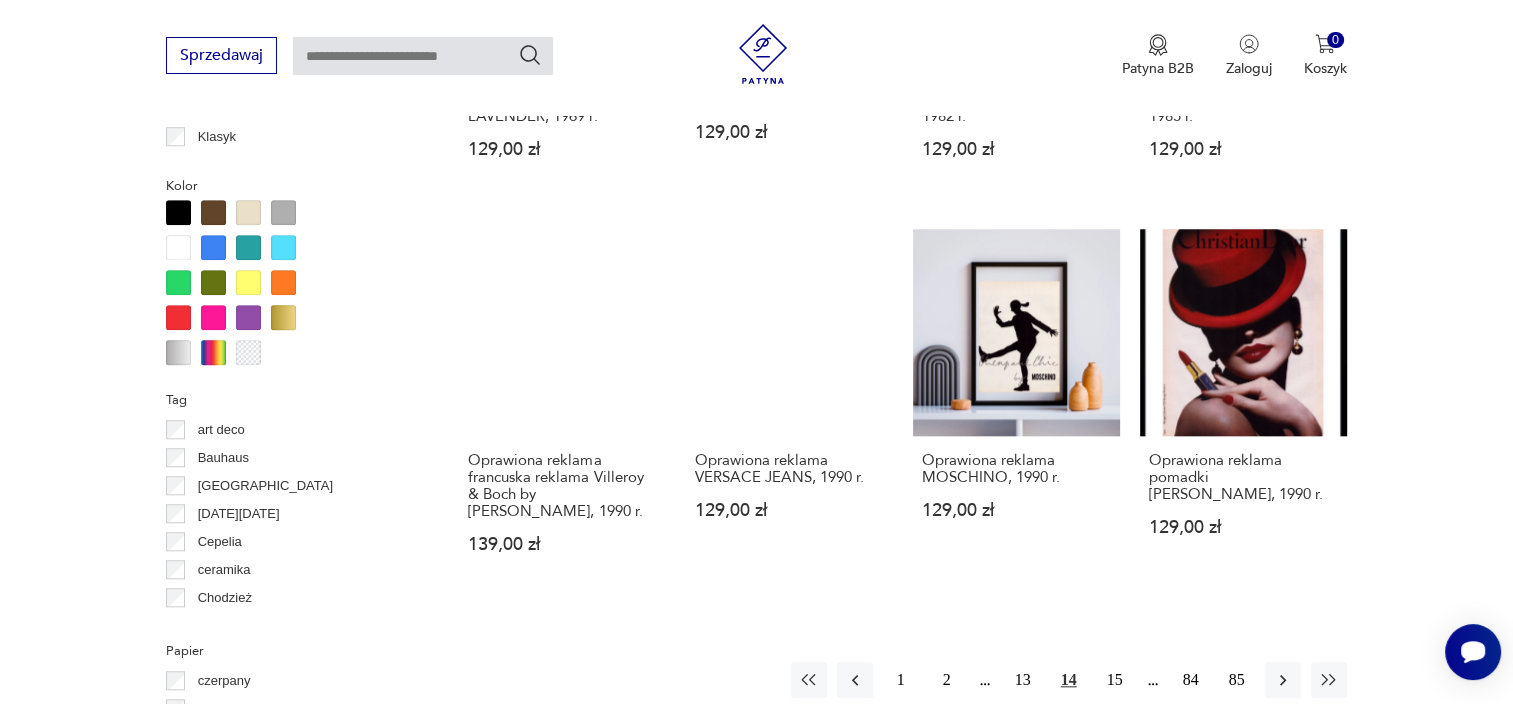 scroll, scrollTop: 1760, scrollLeft: 0, axis: vertical 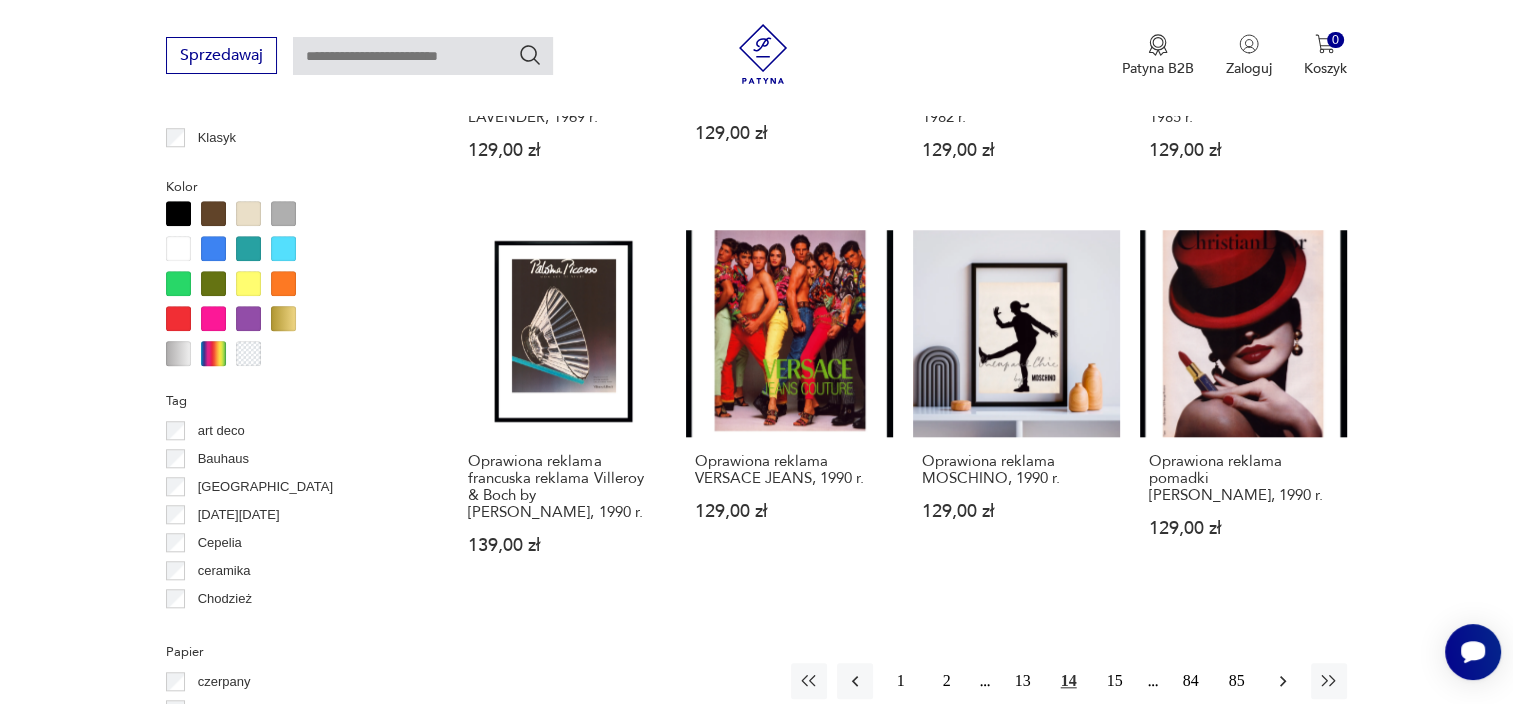 click 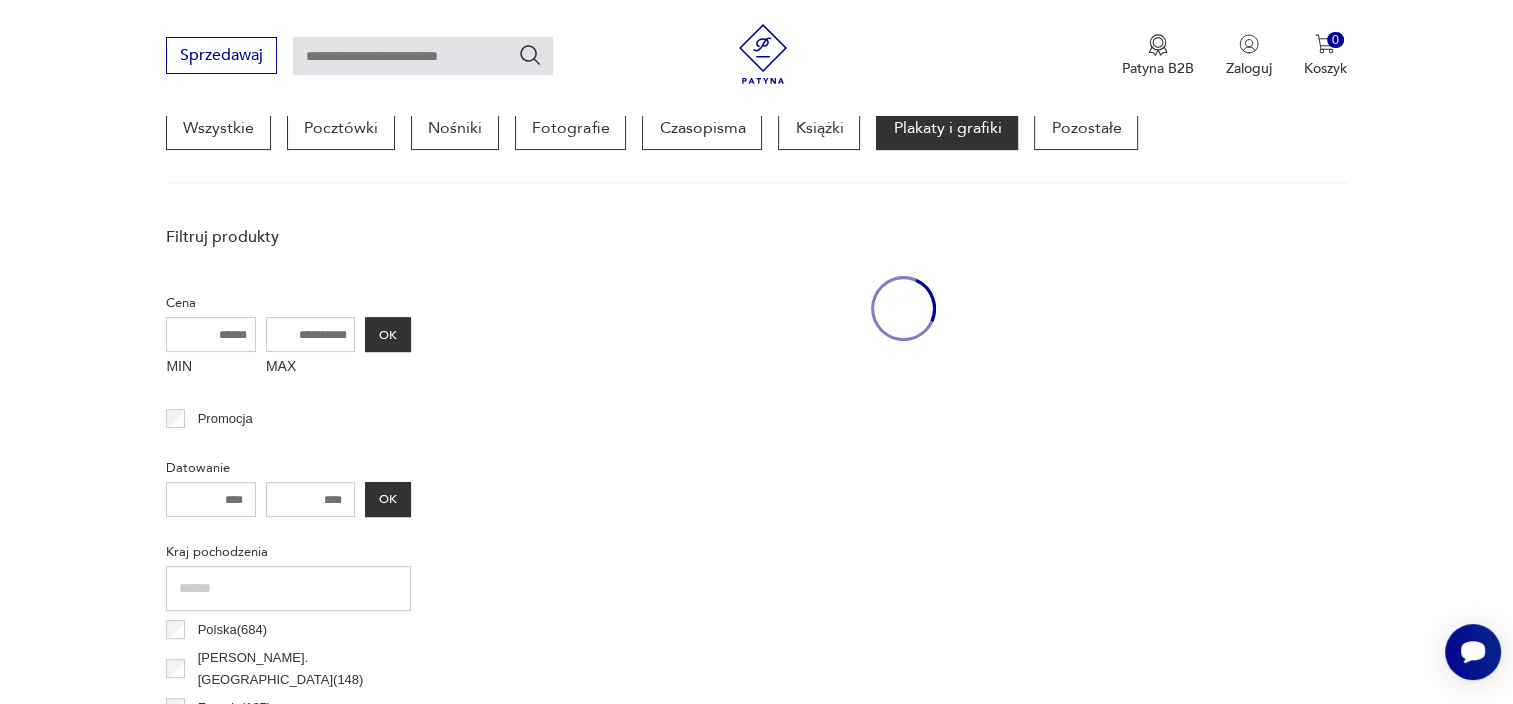 drag, startPoint x: 1281, startPoint y: 668, endPoint x: 1264, endPoint y: 696, distance: 32.75668 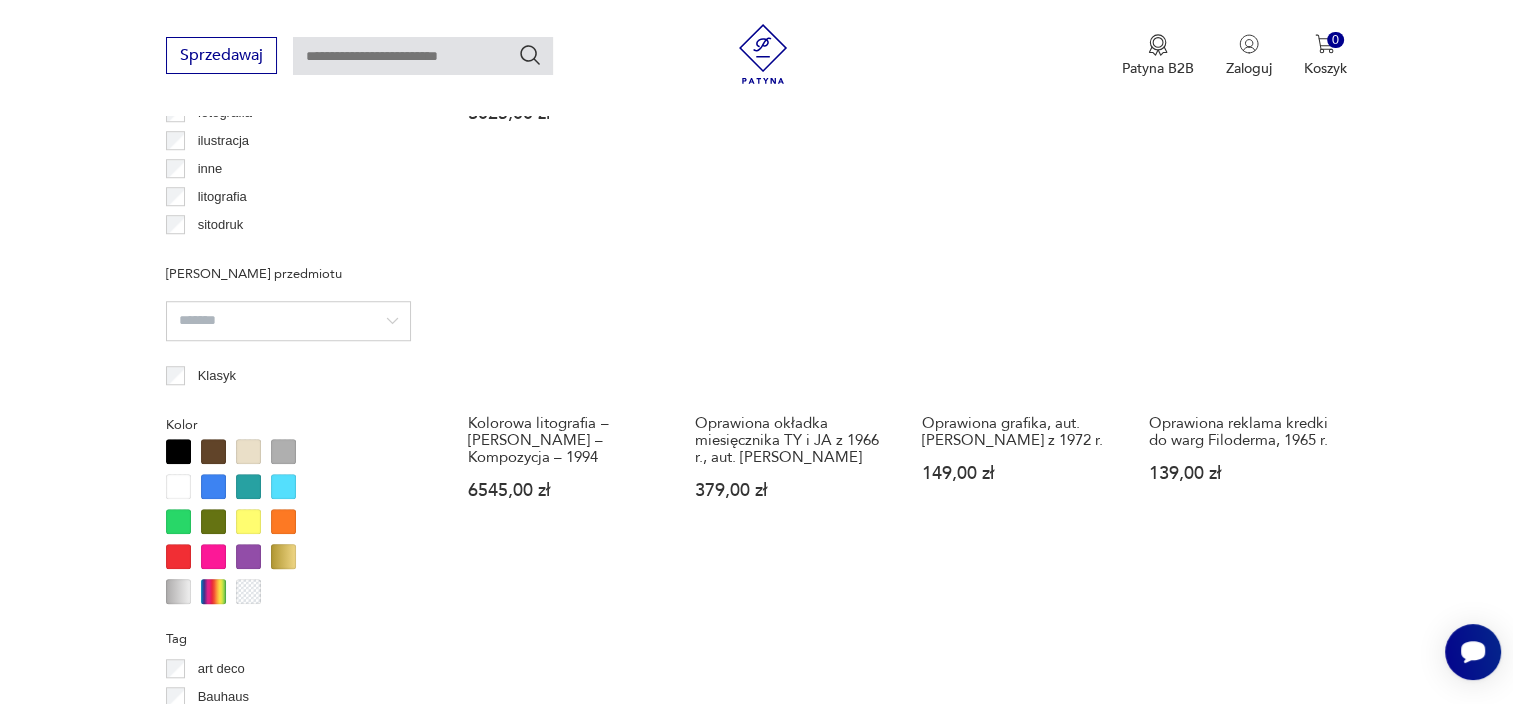 scroll, scrollTop: 1911, scrollLeft: 0, axis: vertical 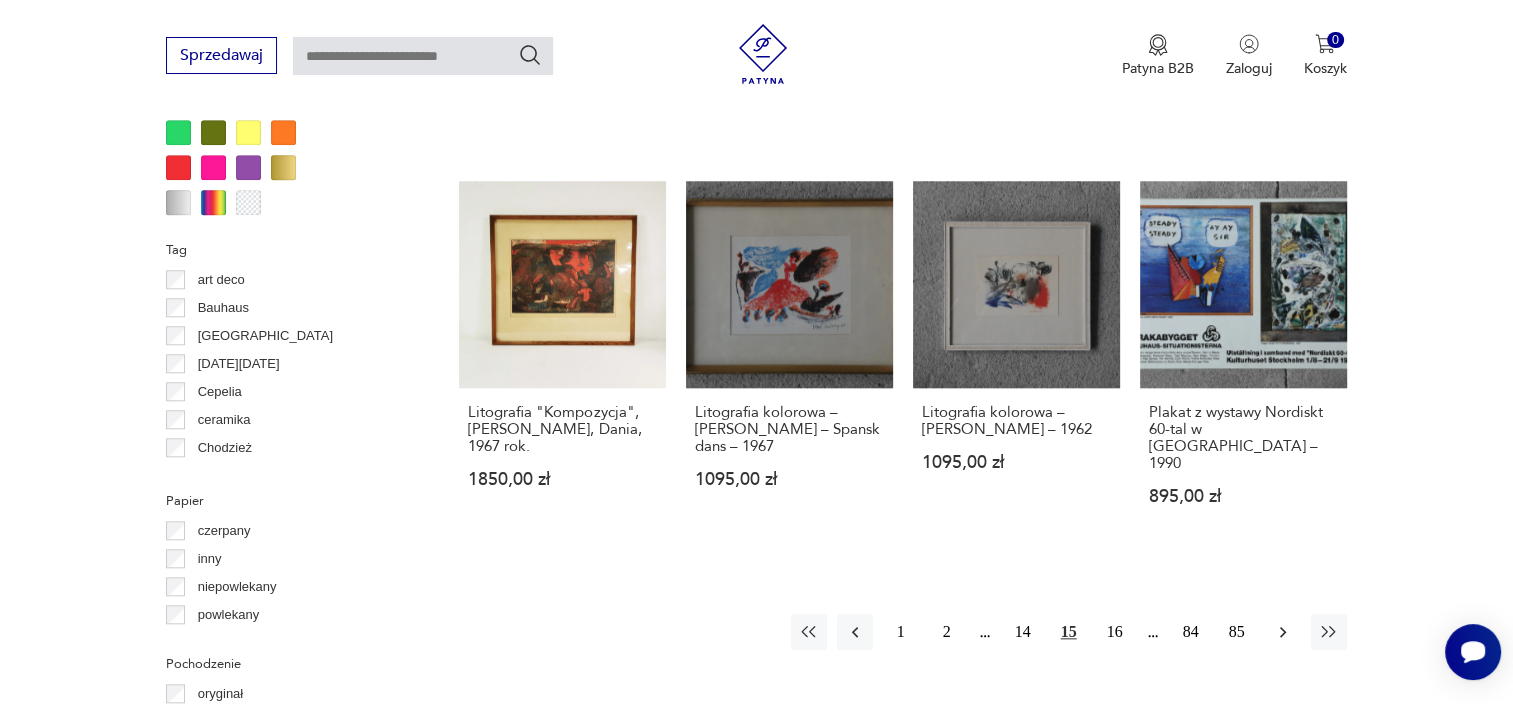 click 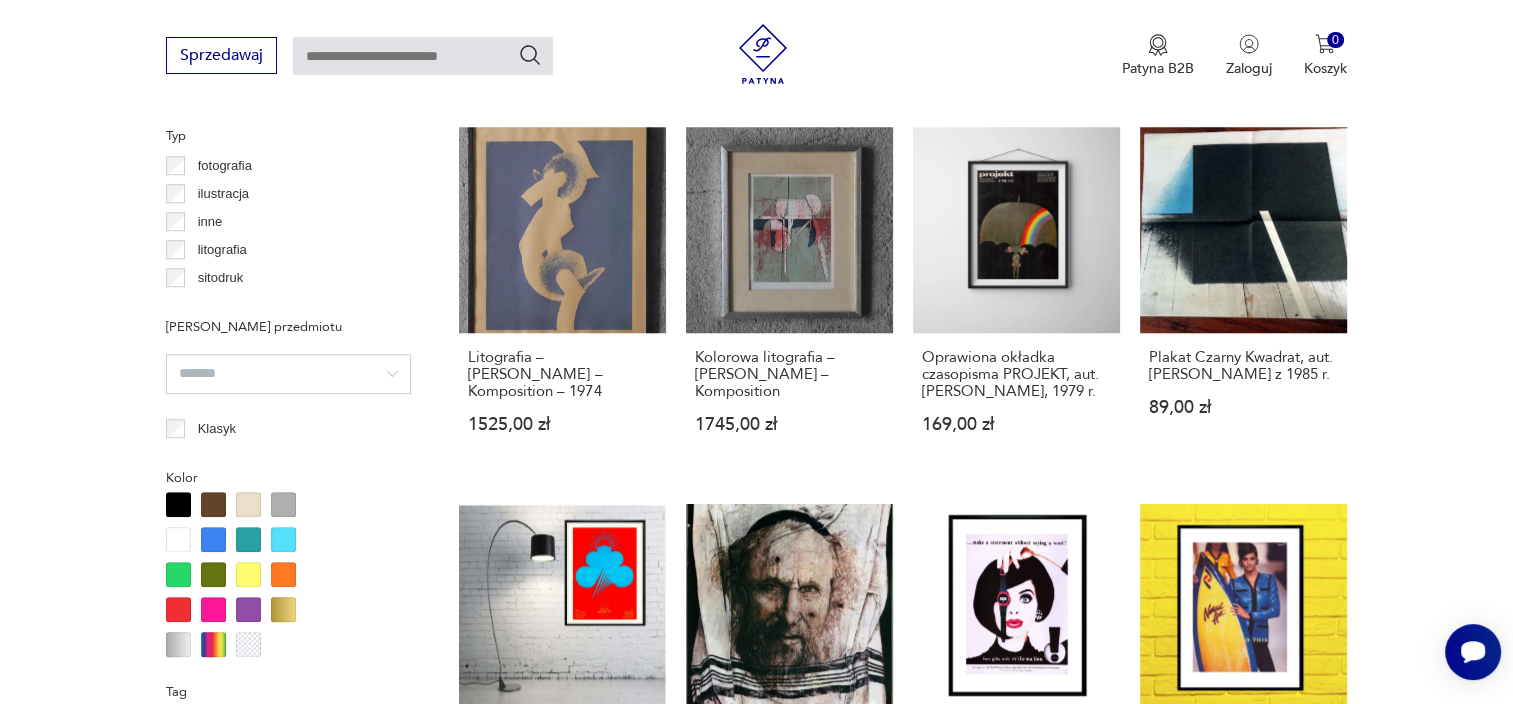 scroll, scrollTop: 1858, scrollLeft: 0, axis: vertical 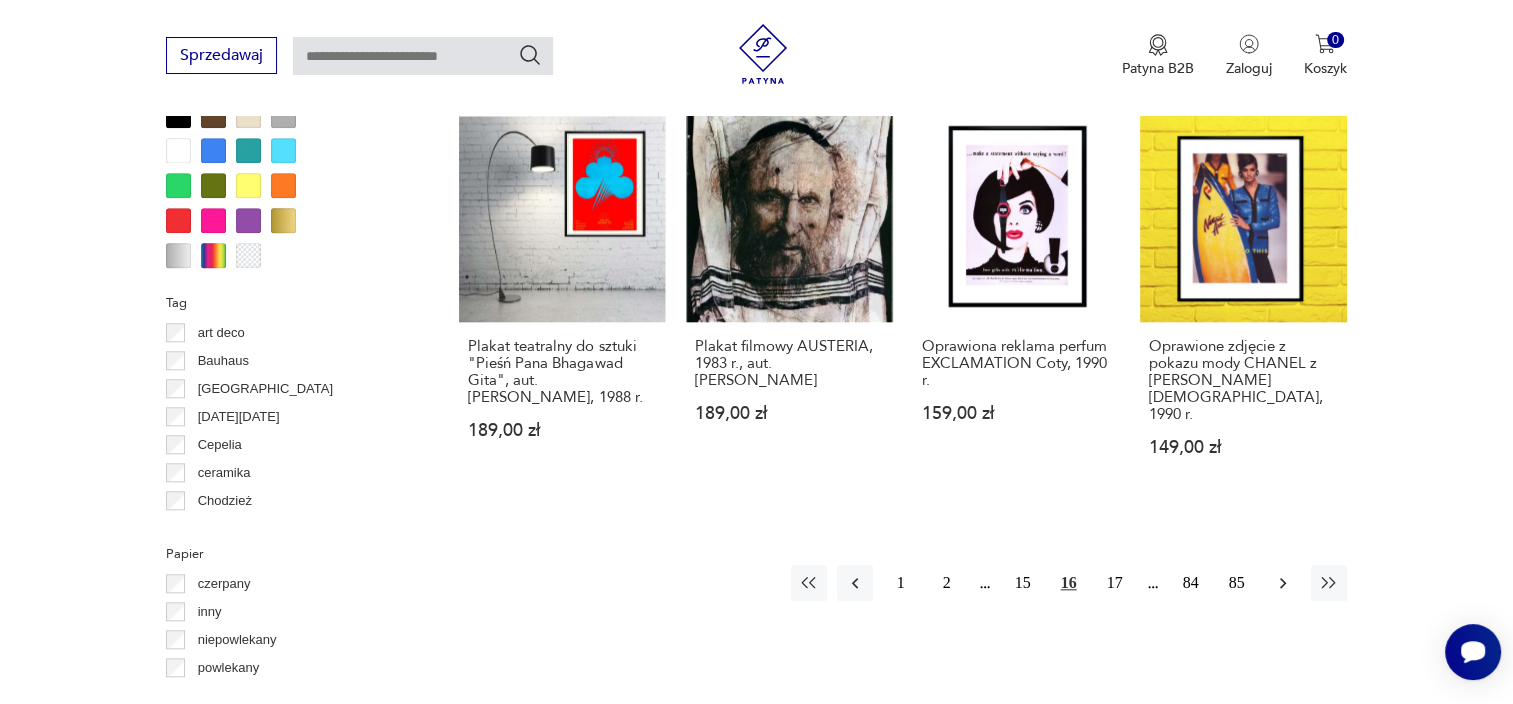 click 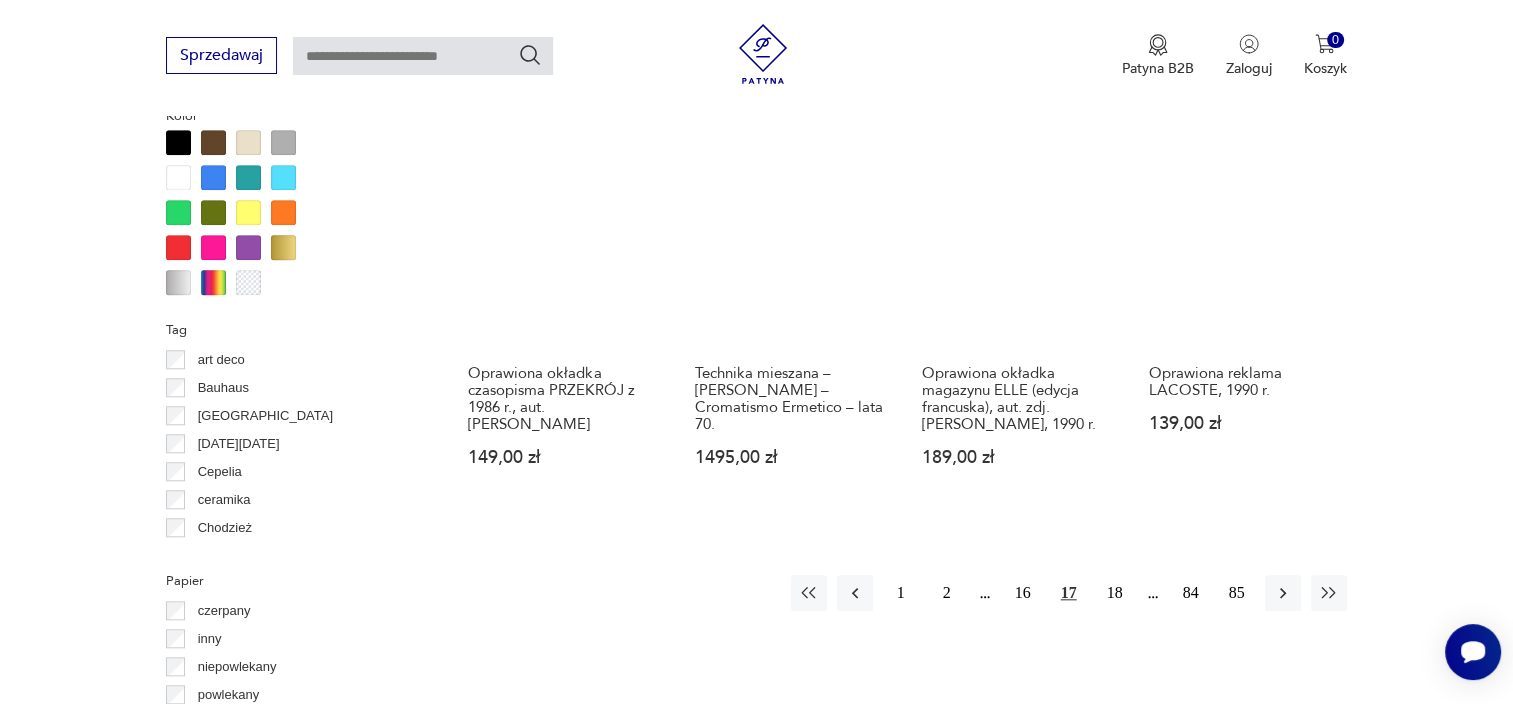 scroll, scrollTop: 1833, scrollLeft: 0, axis: vertical 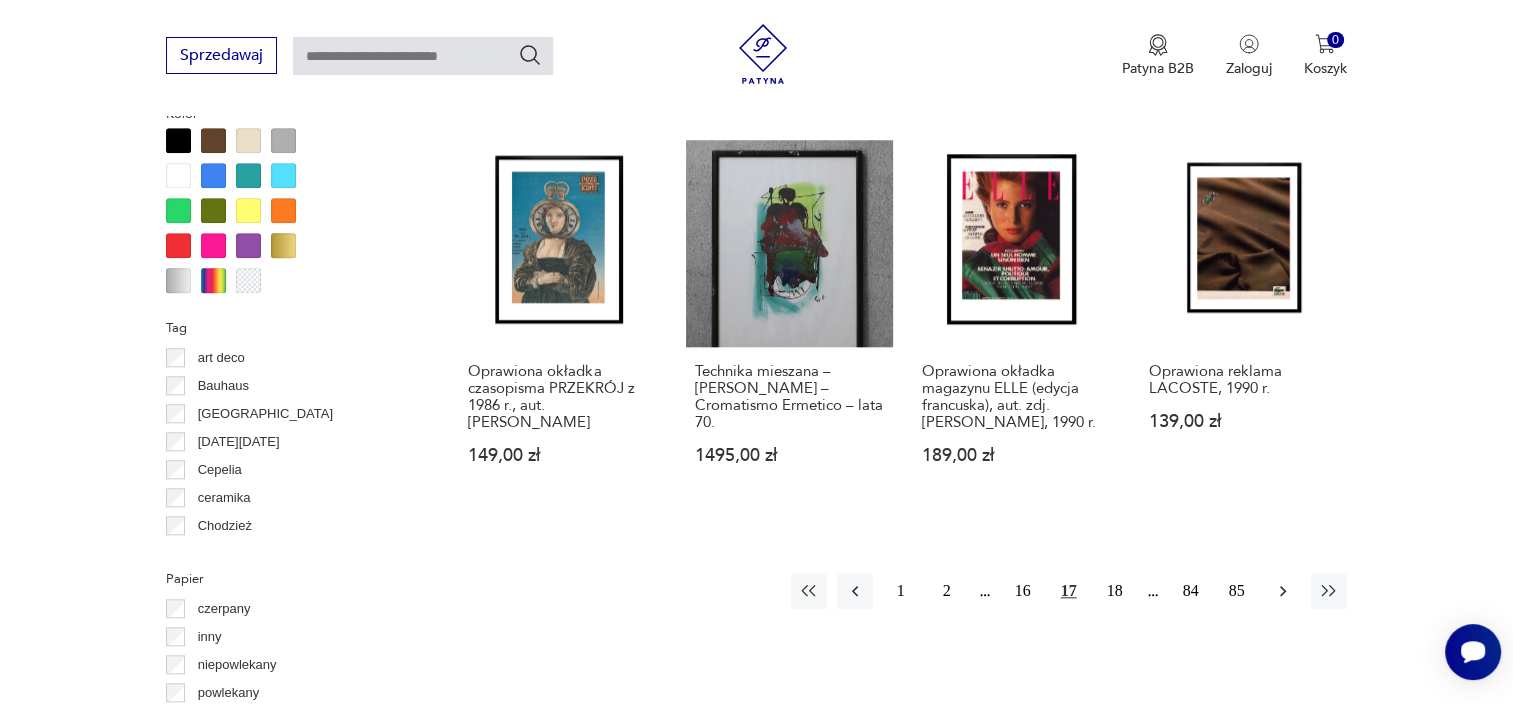 click 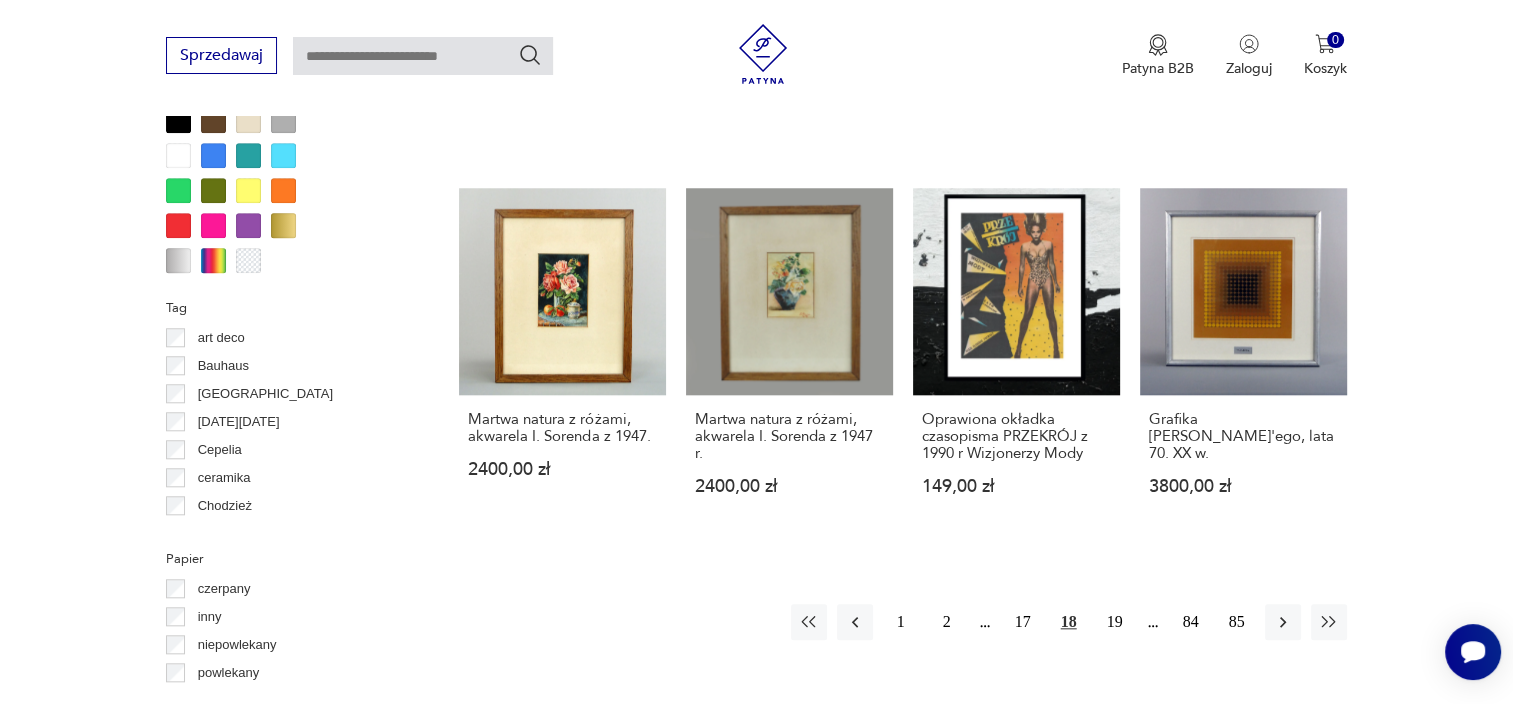 scroll, scrollTop: 1856, scrollLeft: 0, axis: vertical 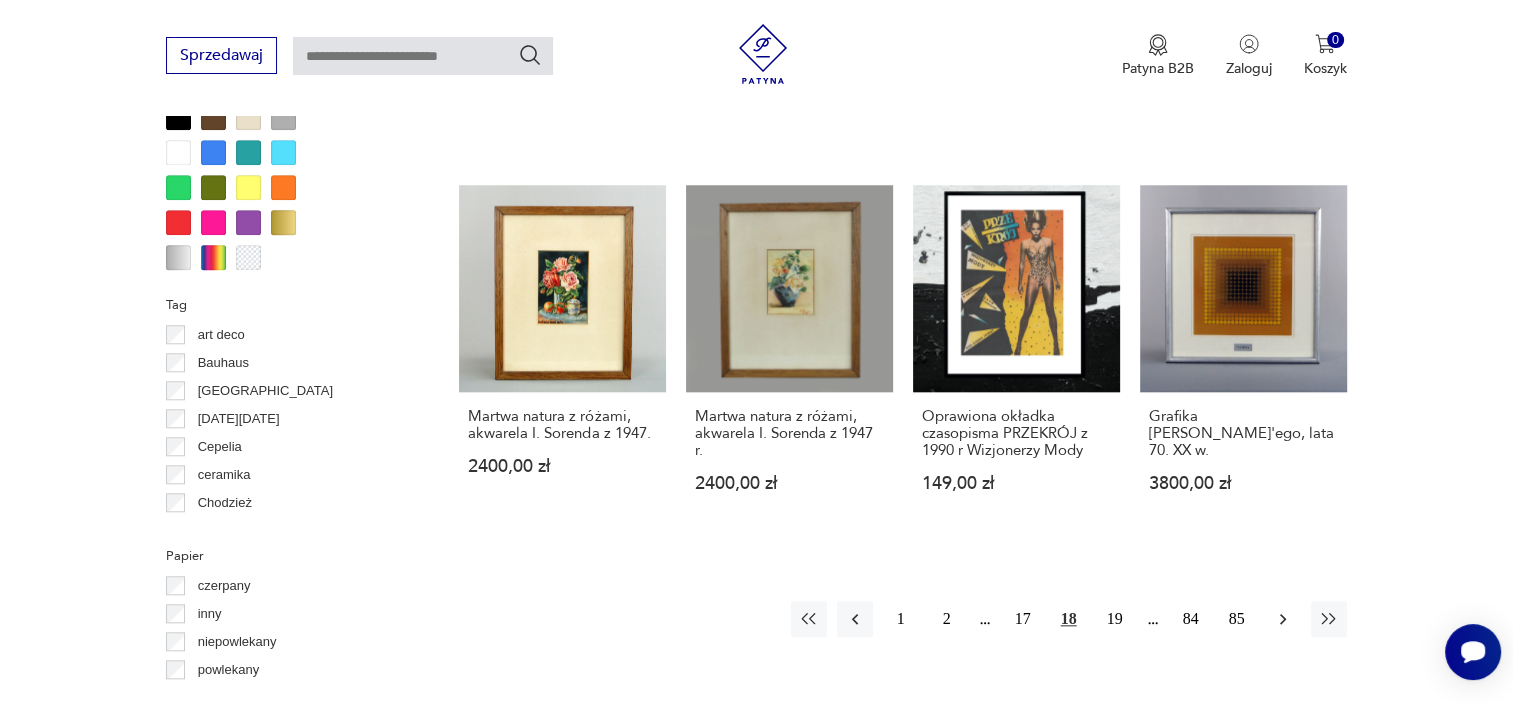 click at bounding box center [1283, 619] 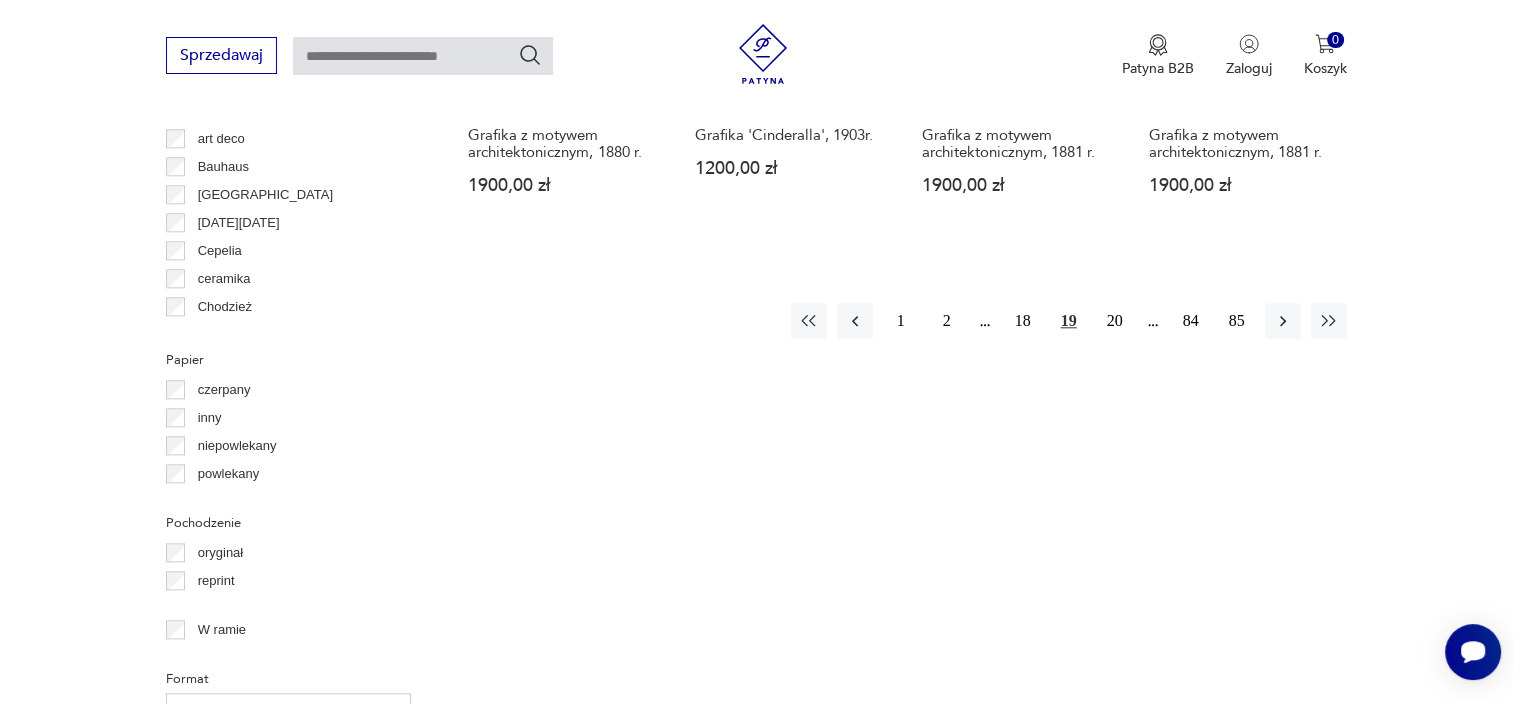 scroll, scrollTop: 2056, scrollLeft: 0, axis: vertical 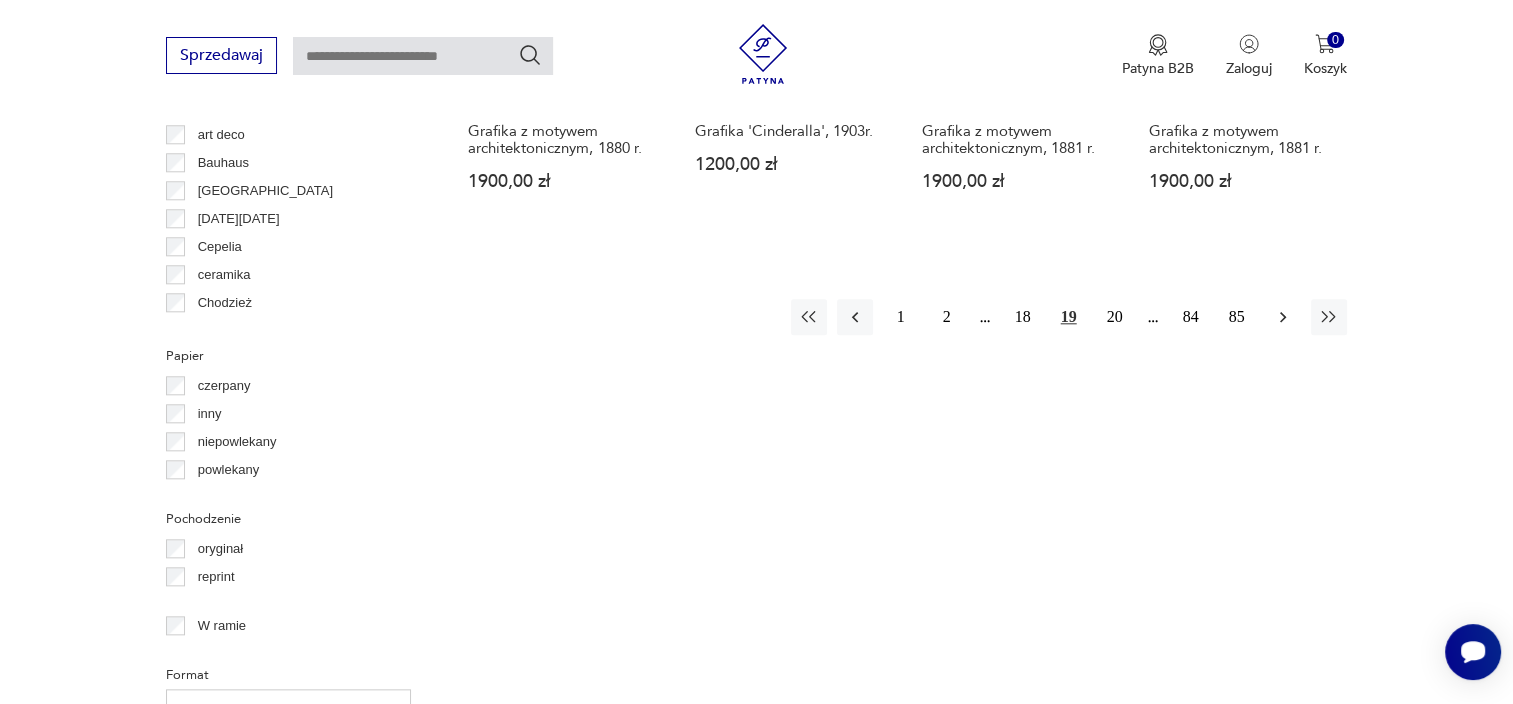 click at bounding box center [1283, 317] 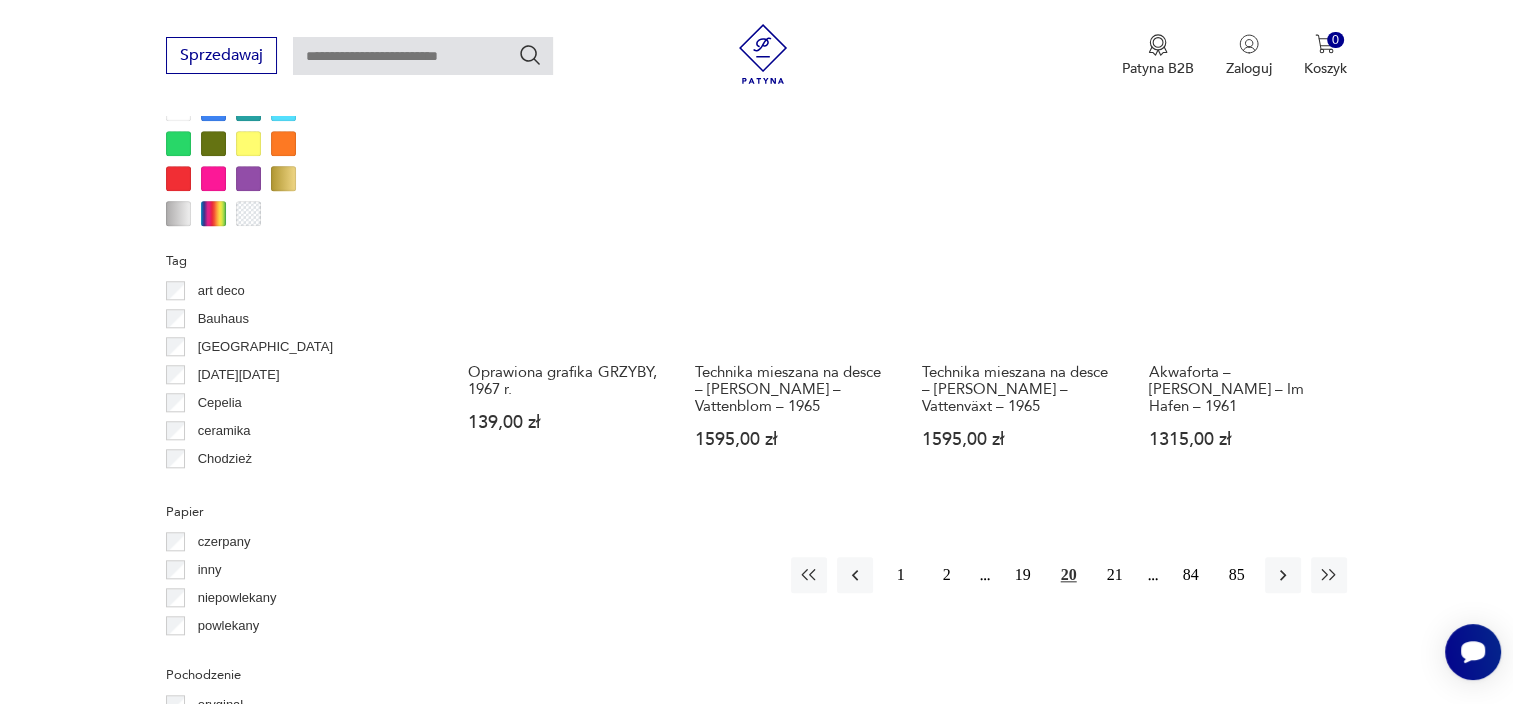 scroll, scrollTop: 1902, scrollLeft: 0, axis: vertical 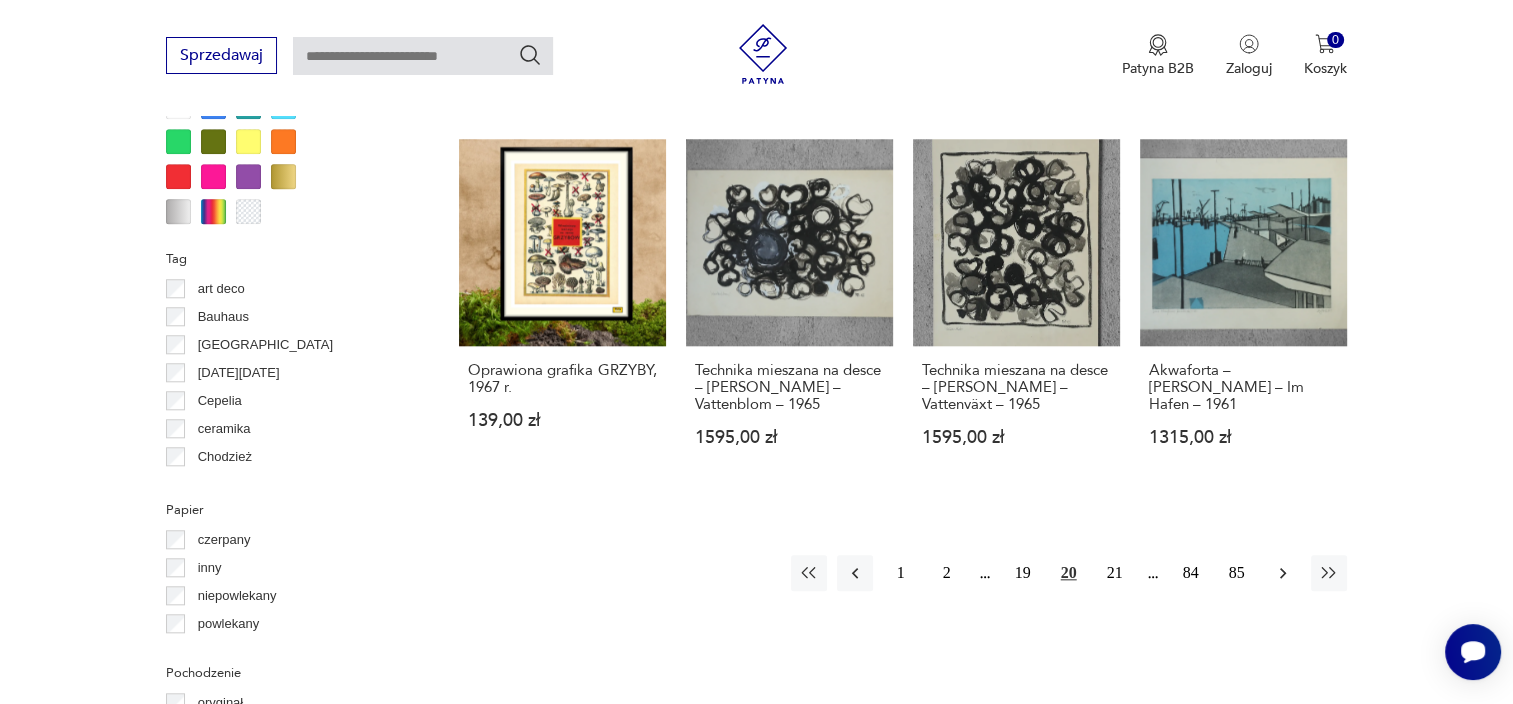 click at bounding box center (1283, 573) 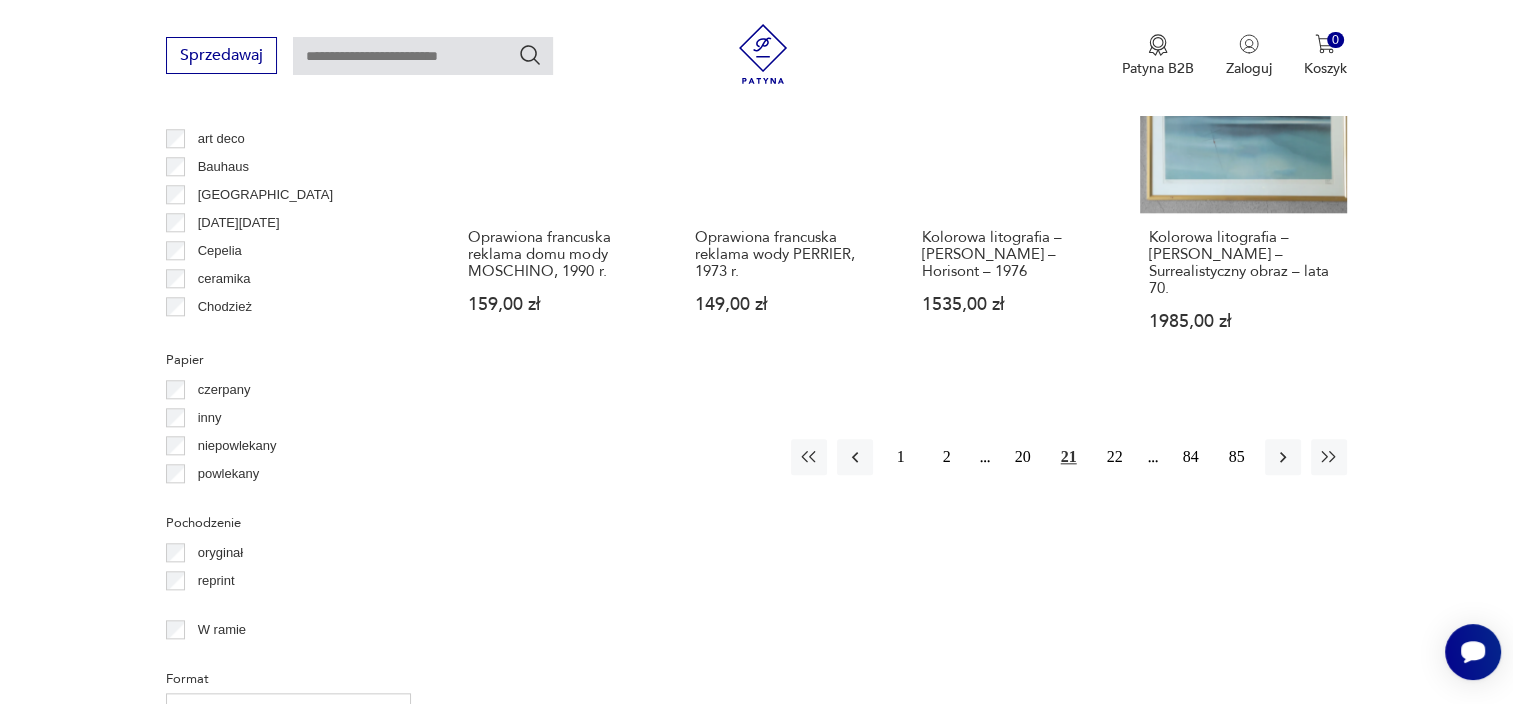 scroll, scrollTop: 2069, scrollLeft: 0, axis: vertical 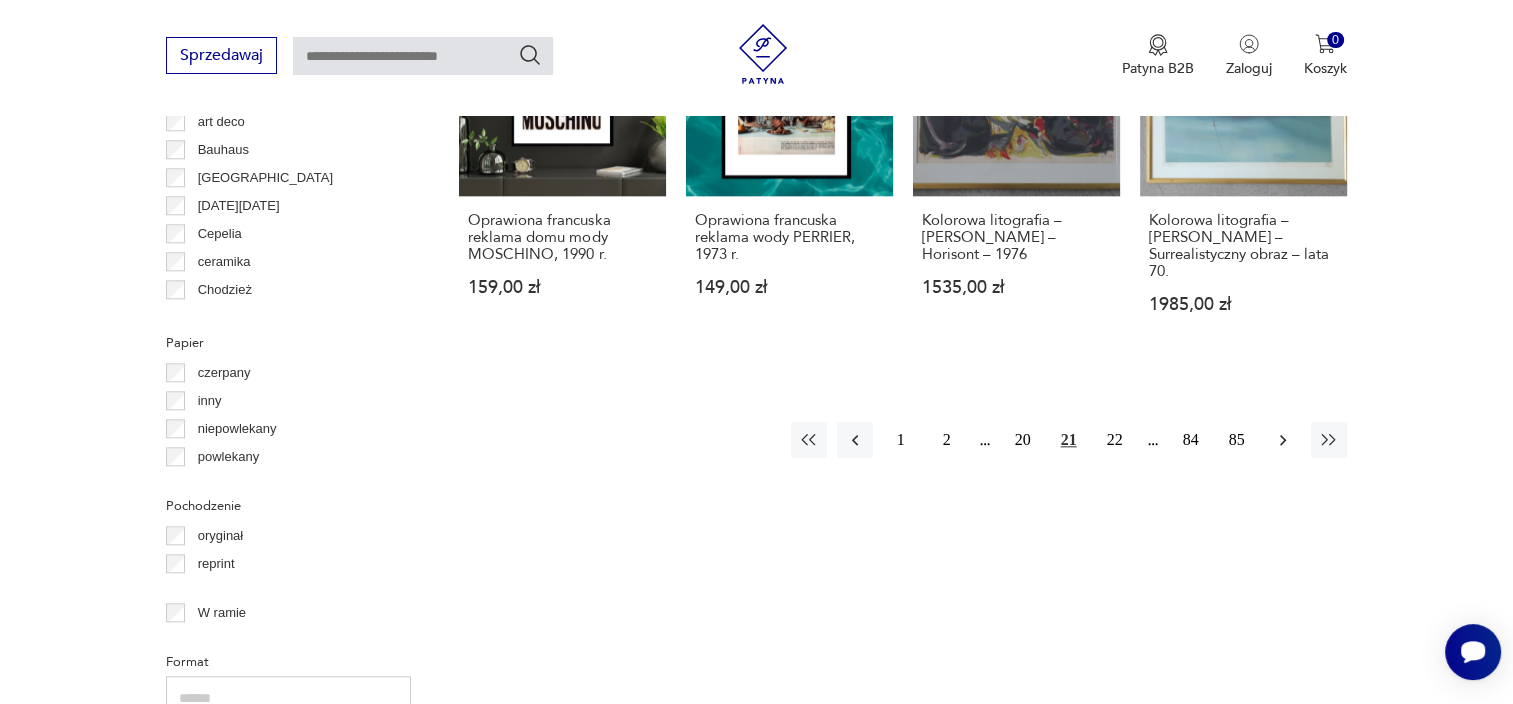 click at bounding box center (1283, 440) 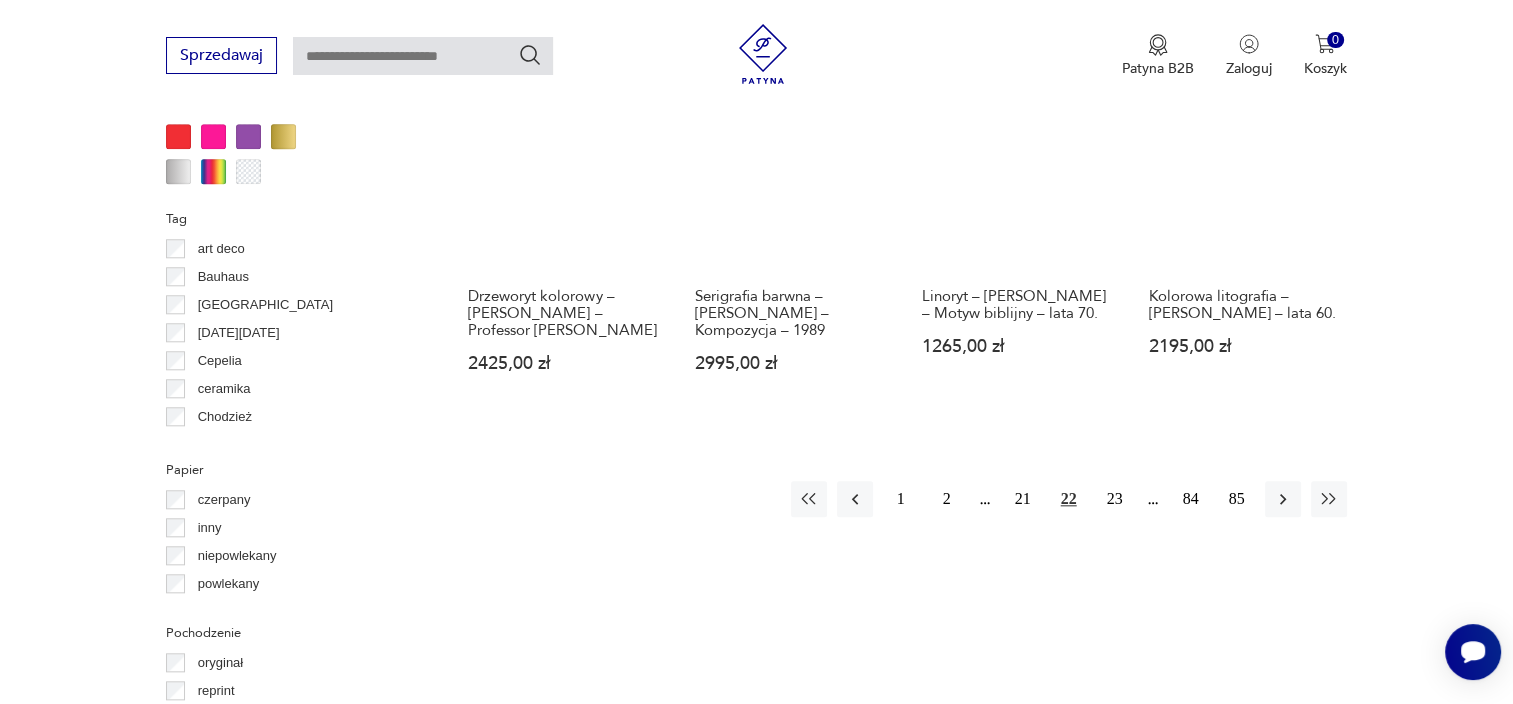 scroll, scrollTop: 1943, scrollLeft: 0, axis: vertical 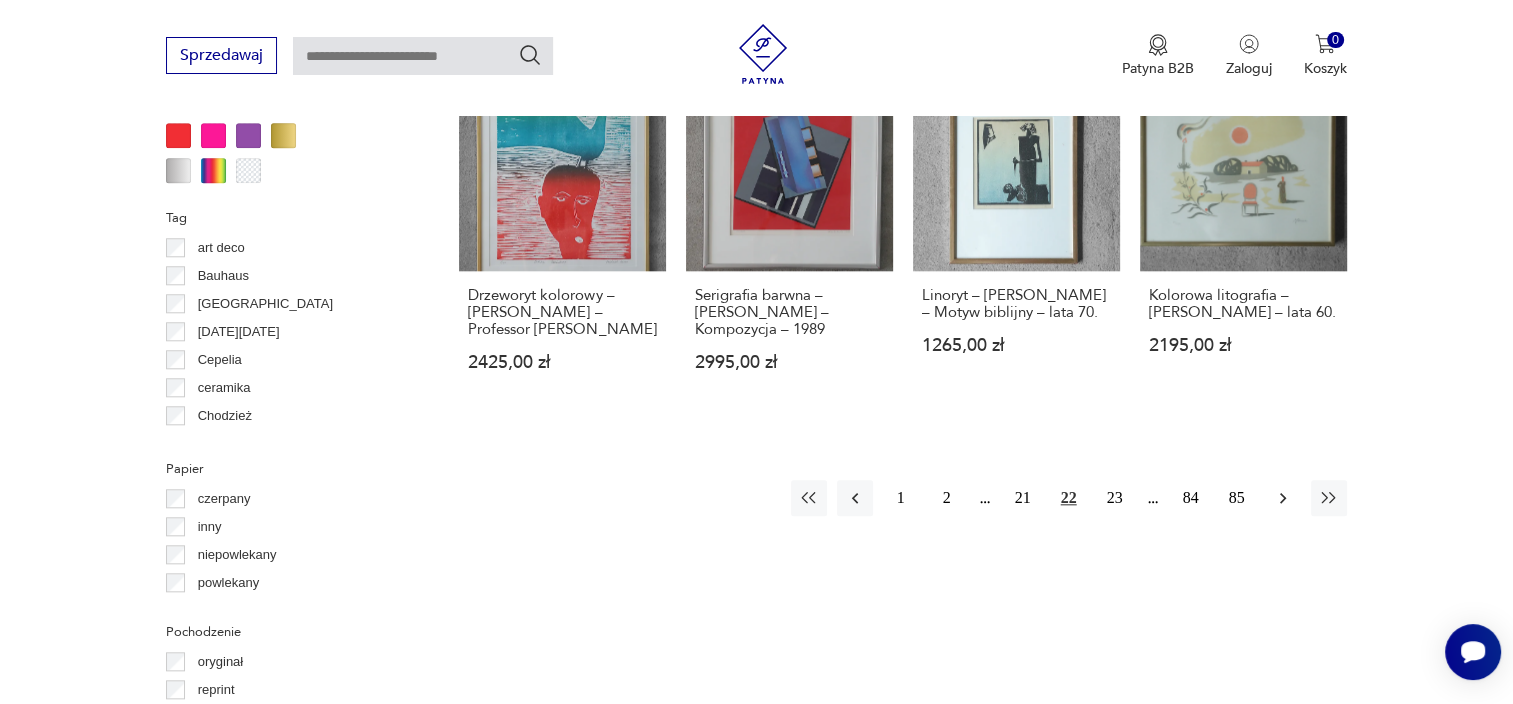 click 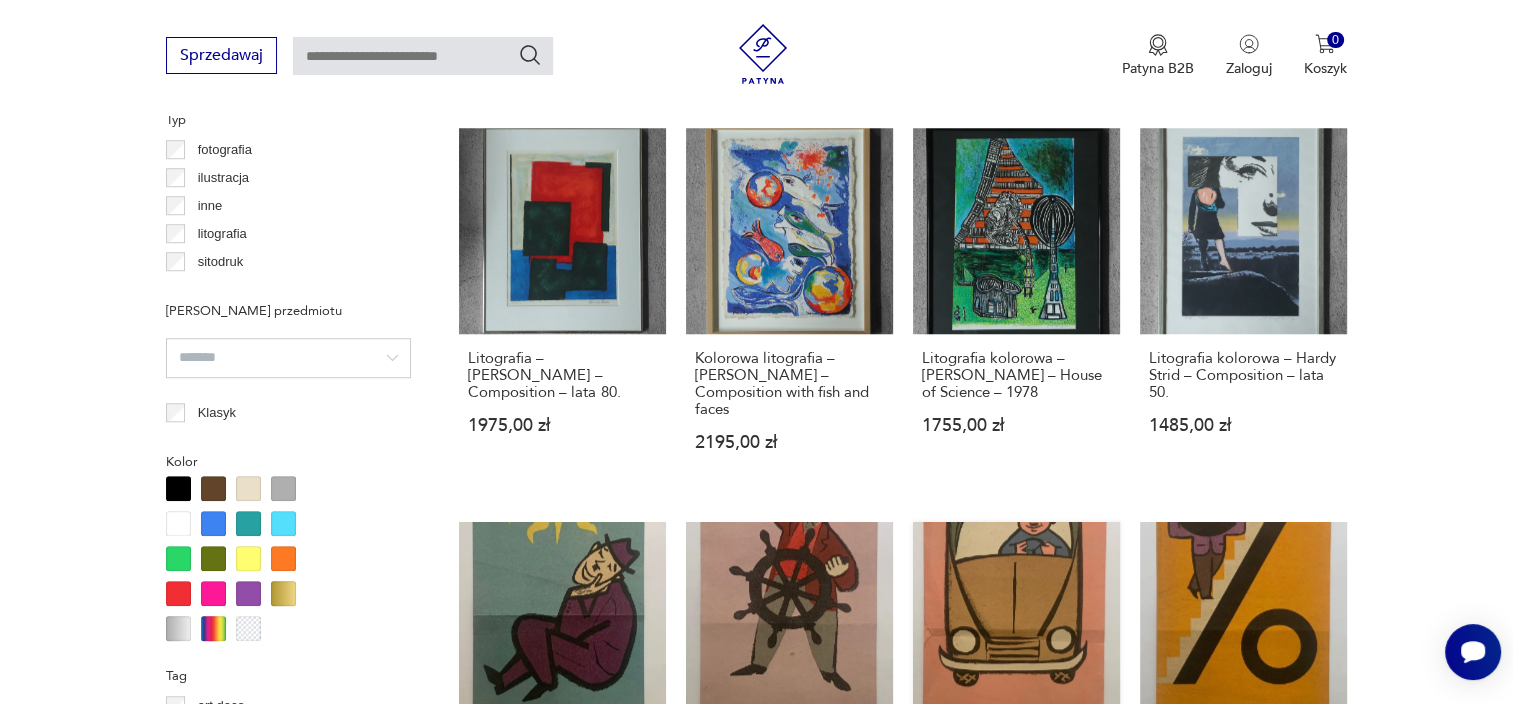 scroll, scrollTop: 2046, scrollLeft: 0, axis: vertical 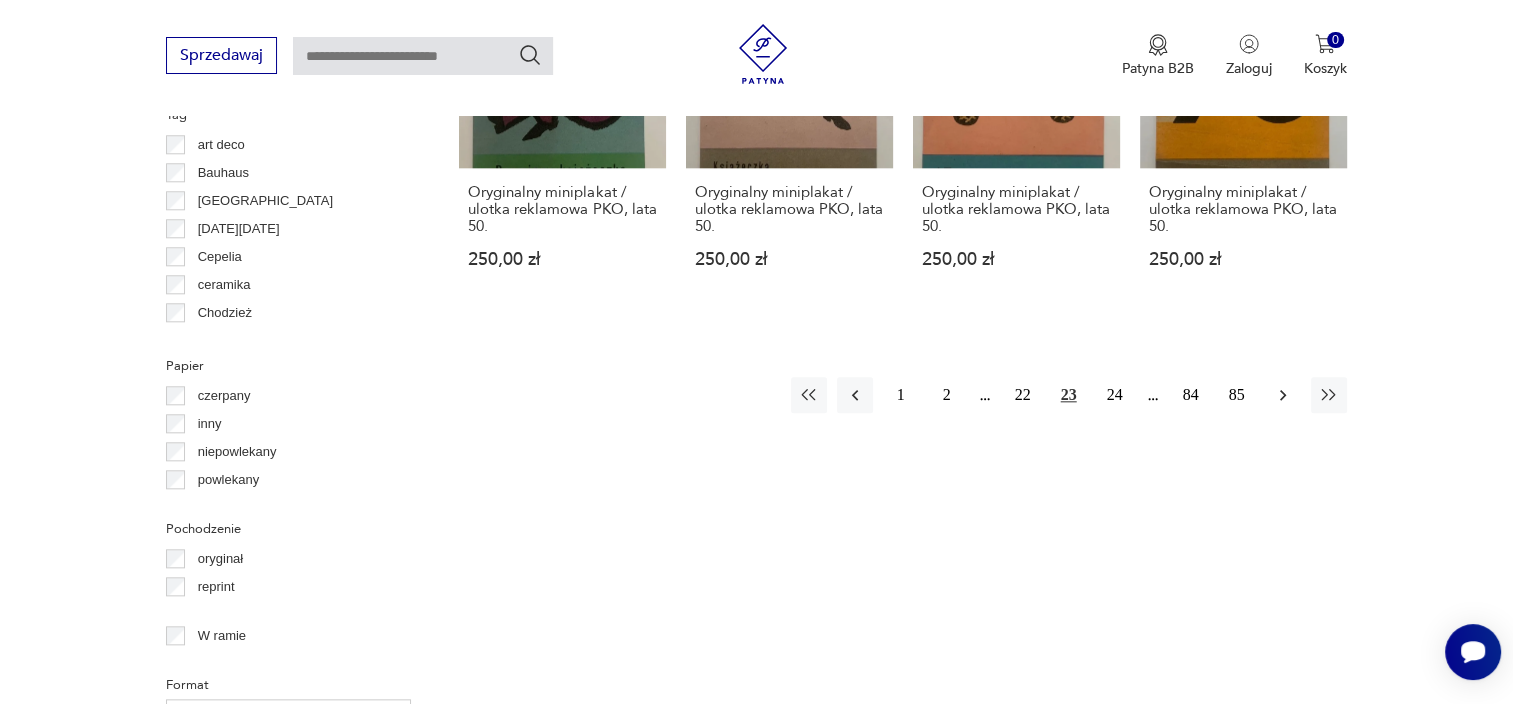 click 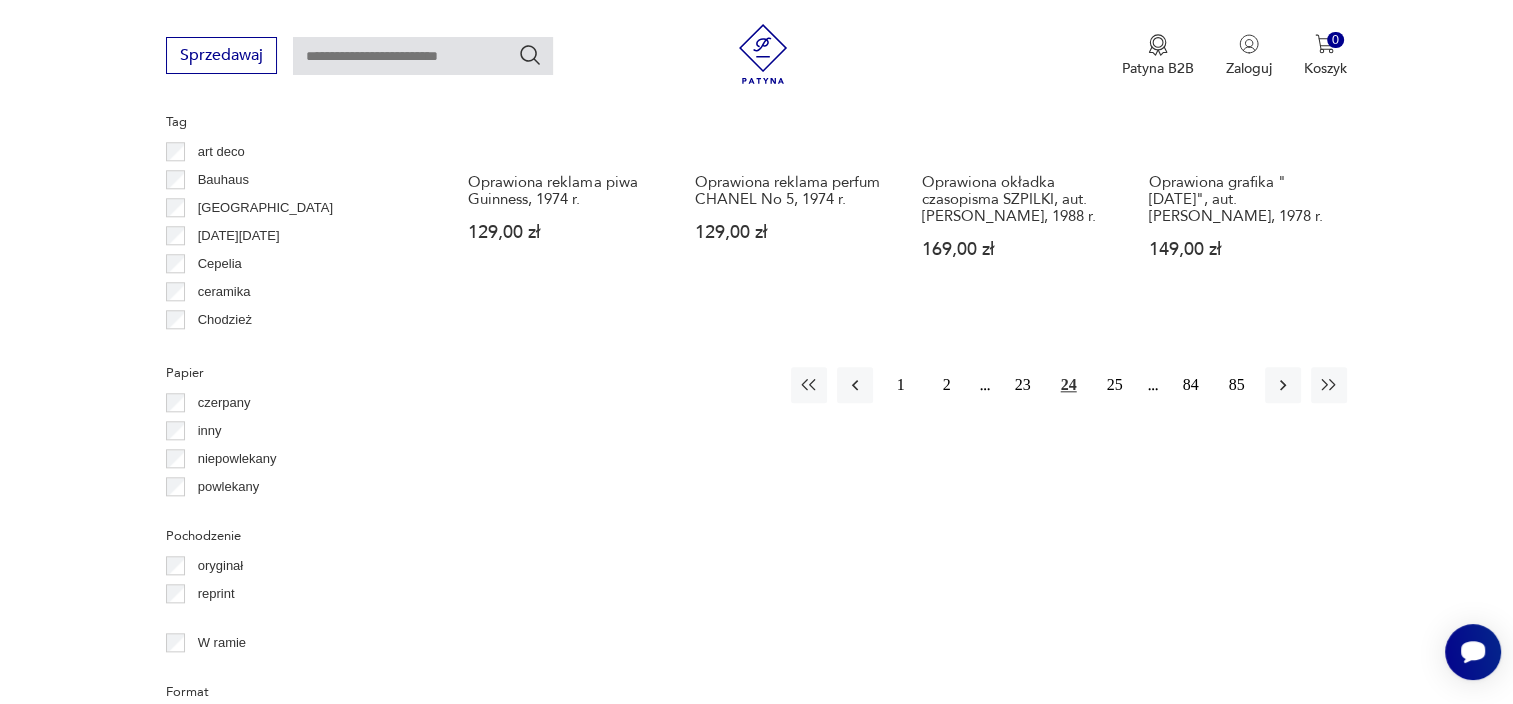scroll, scrollTop: 2042, scrollLeft: 0, axis: vertical 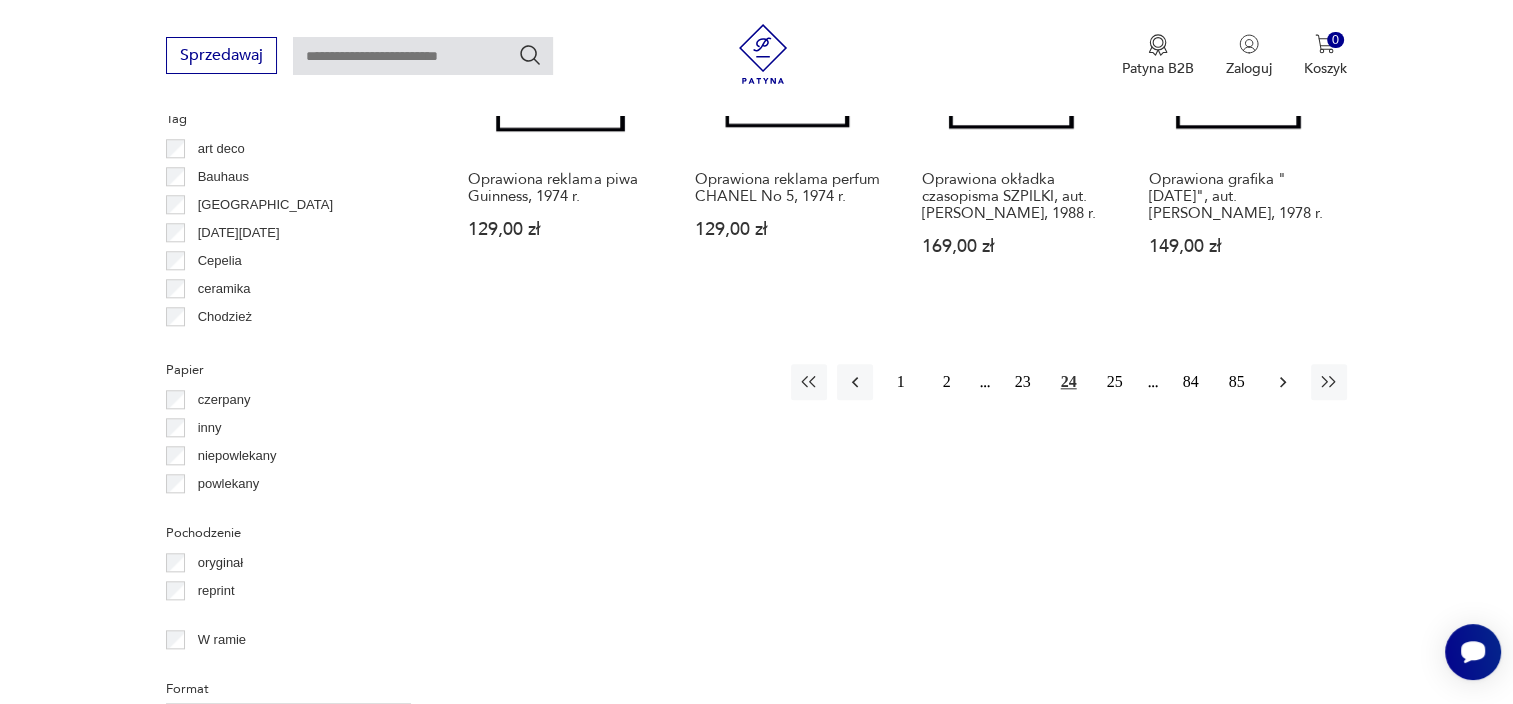 click 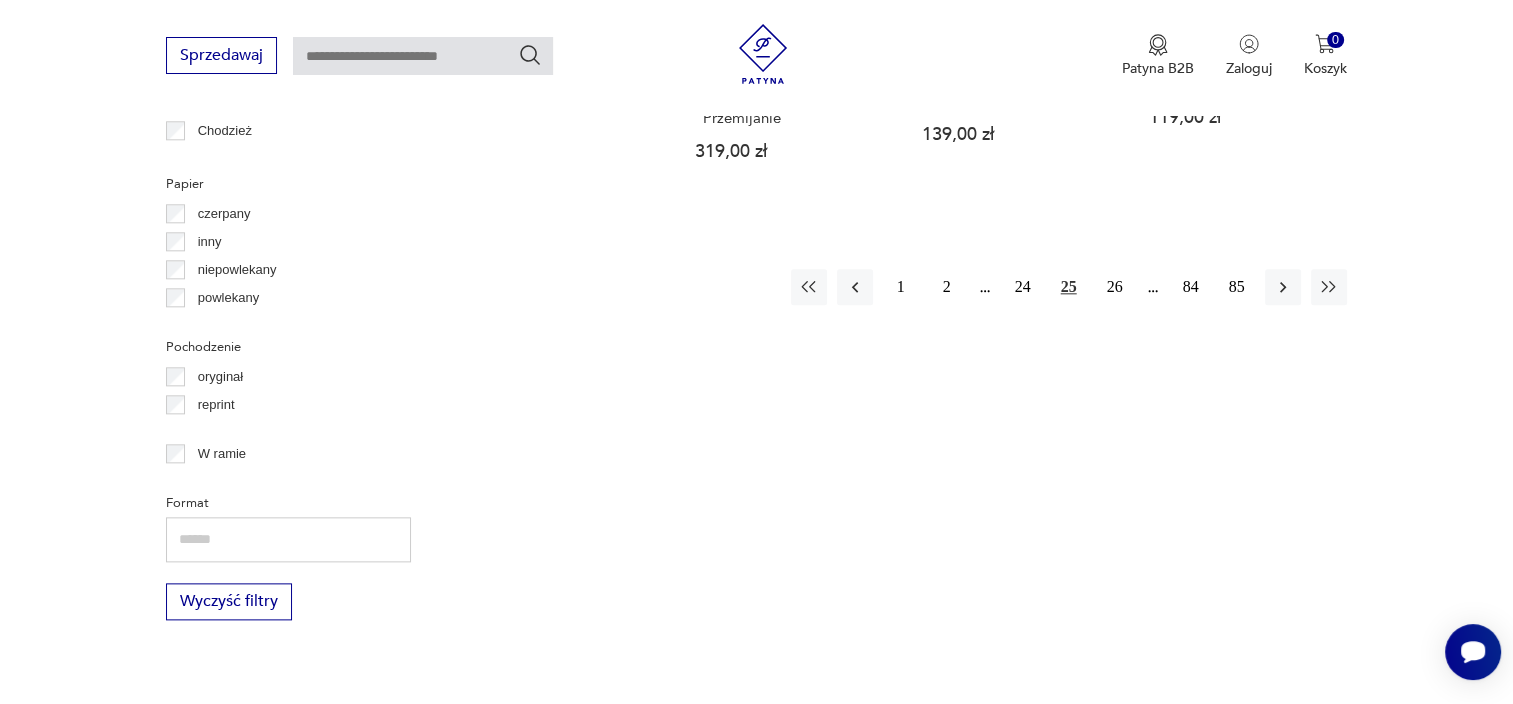scroll, scrollTop: 2229, scrollLeft: 0, axis: vertical 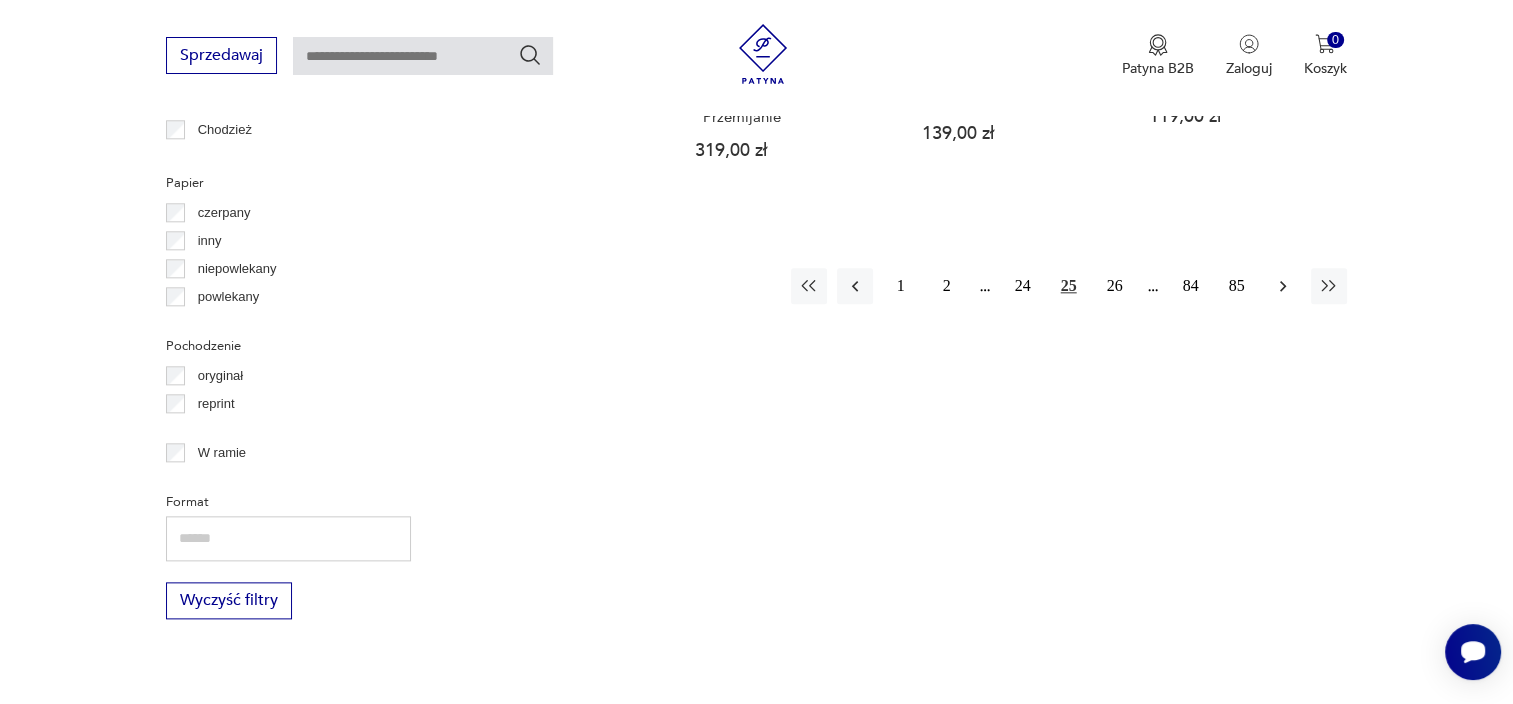 click 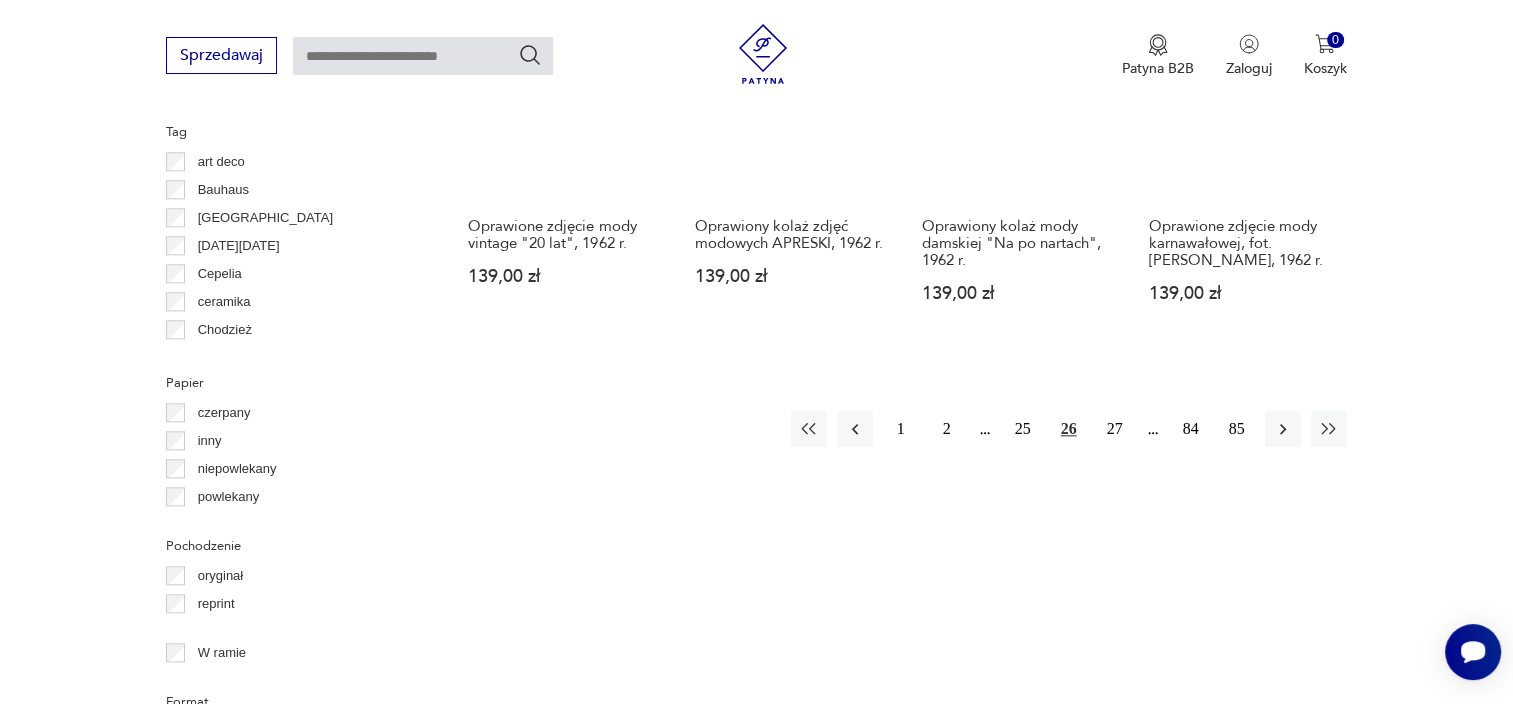 scroll, scrollTop: 2030, scrollLeft: 0, axis: vertical 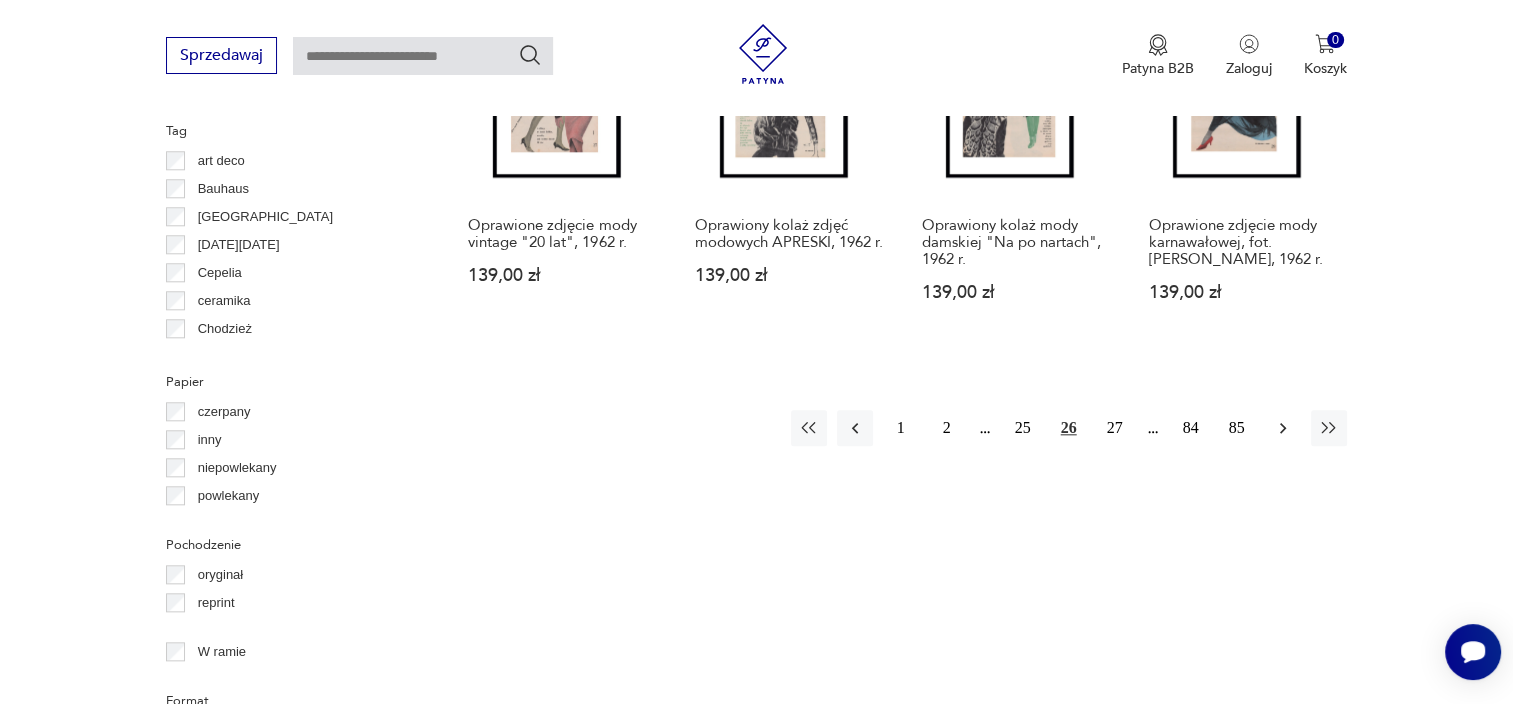 click 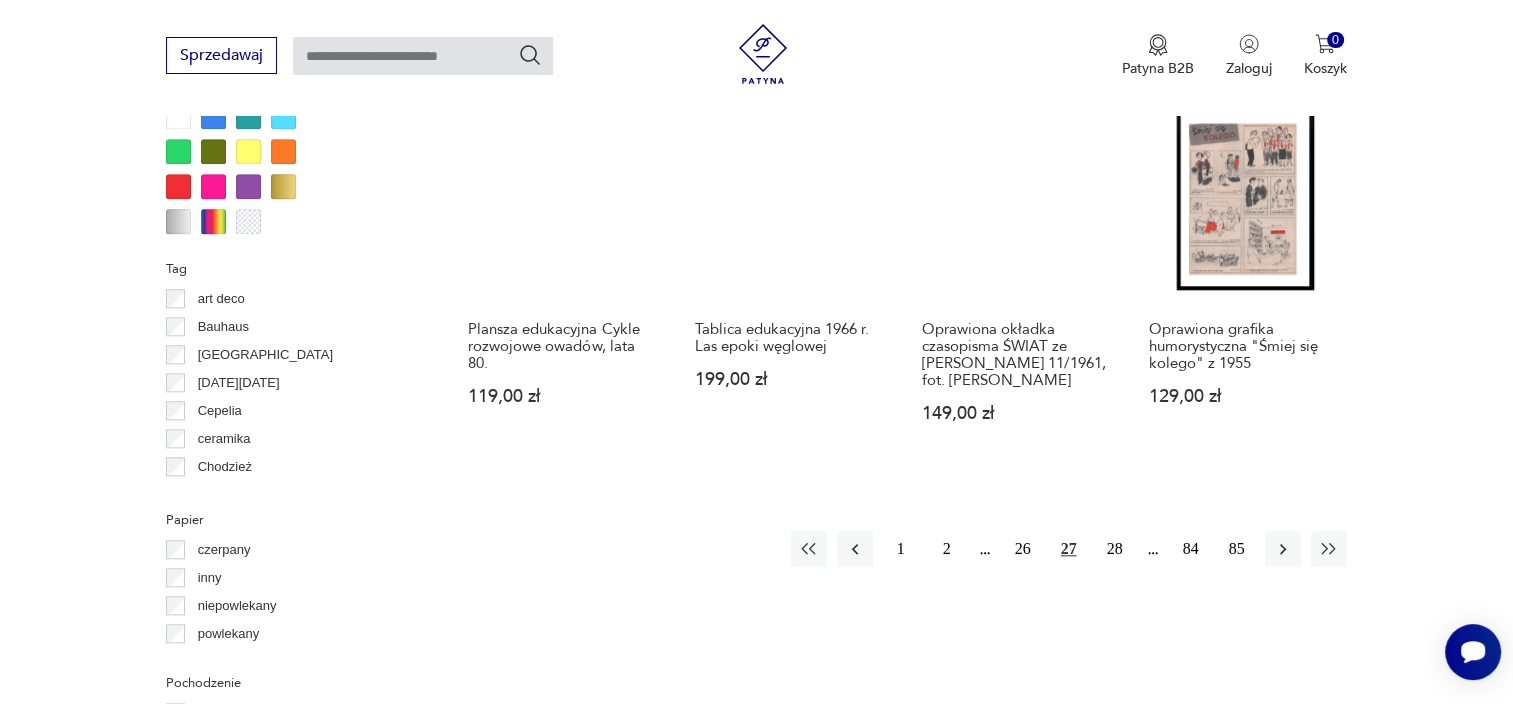 scroll, scrollTop: 1893, scrollLeft: 0, axis: vertical 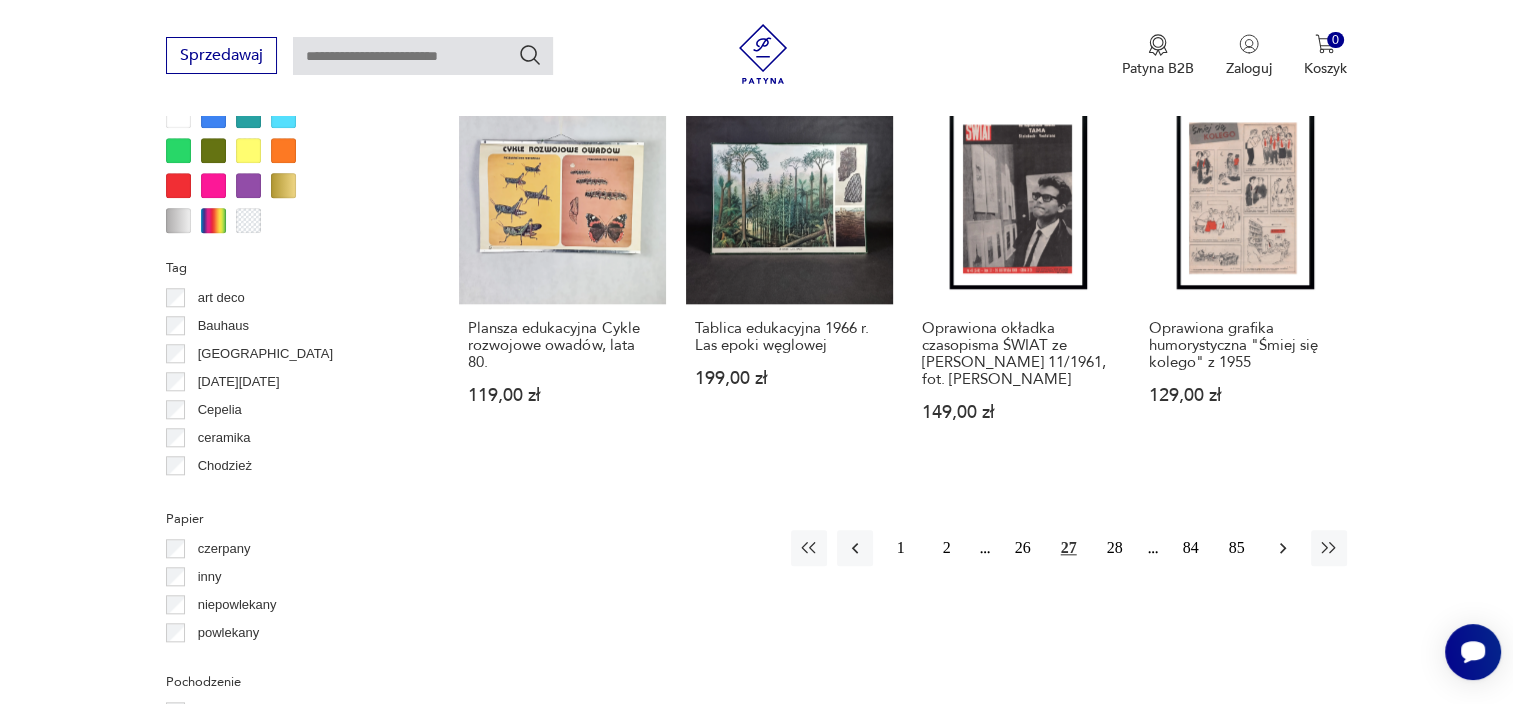 click 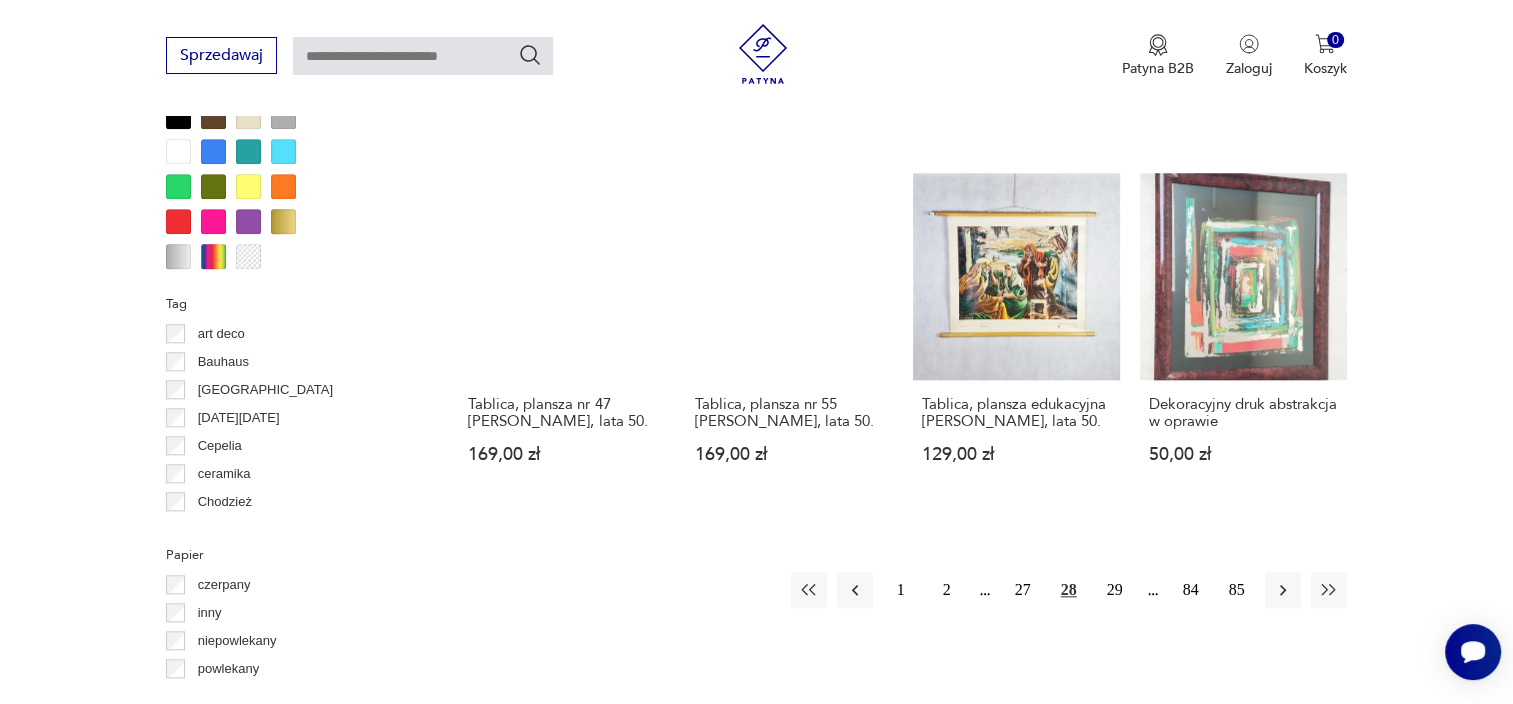 scroll, scrollTop: 1854, scrollLeft: 0, axis: vertical 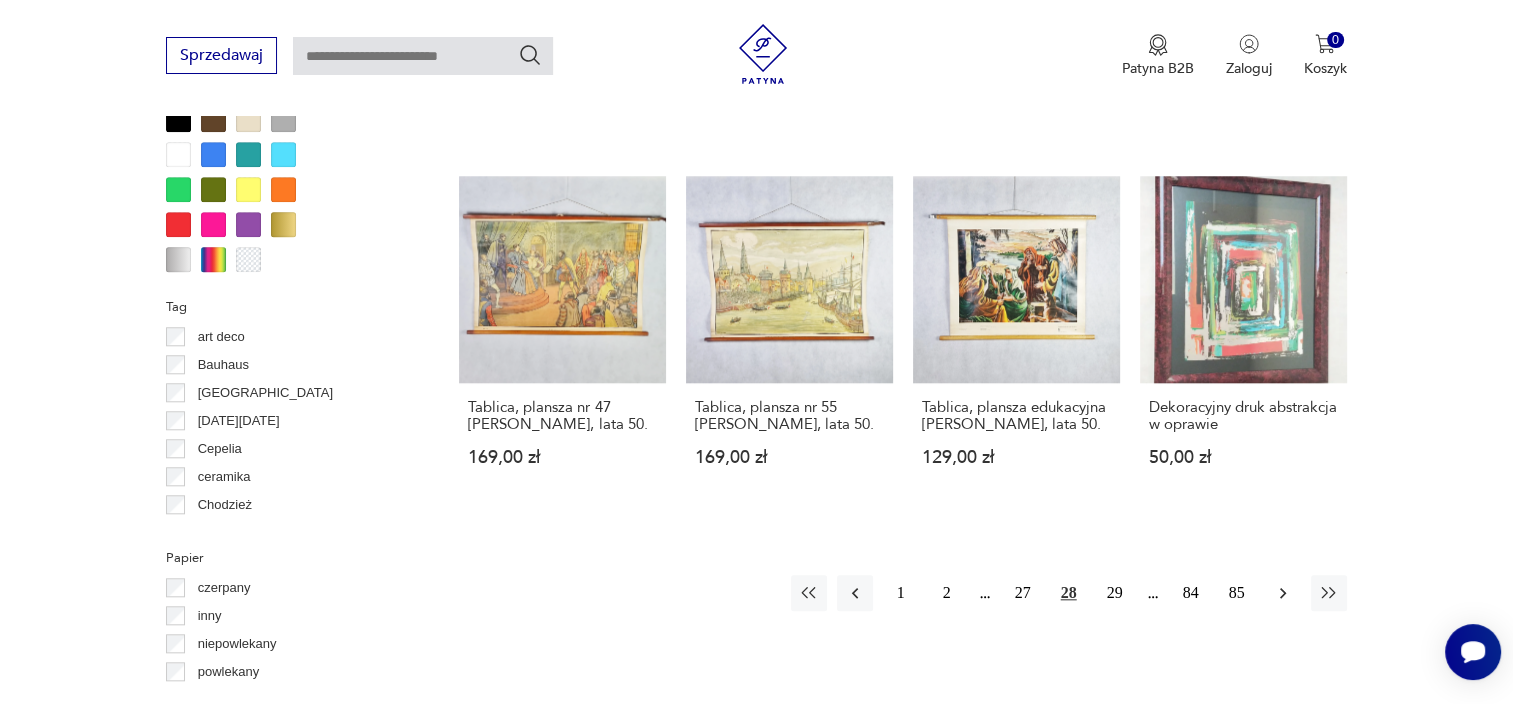 click 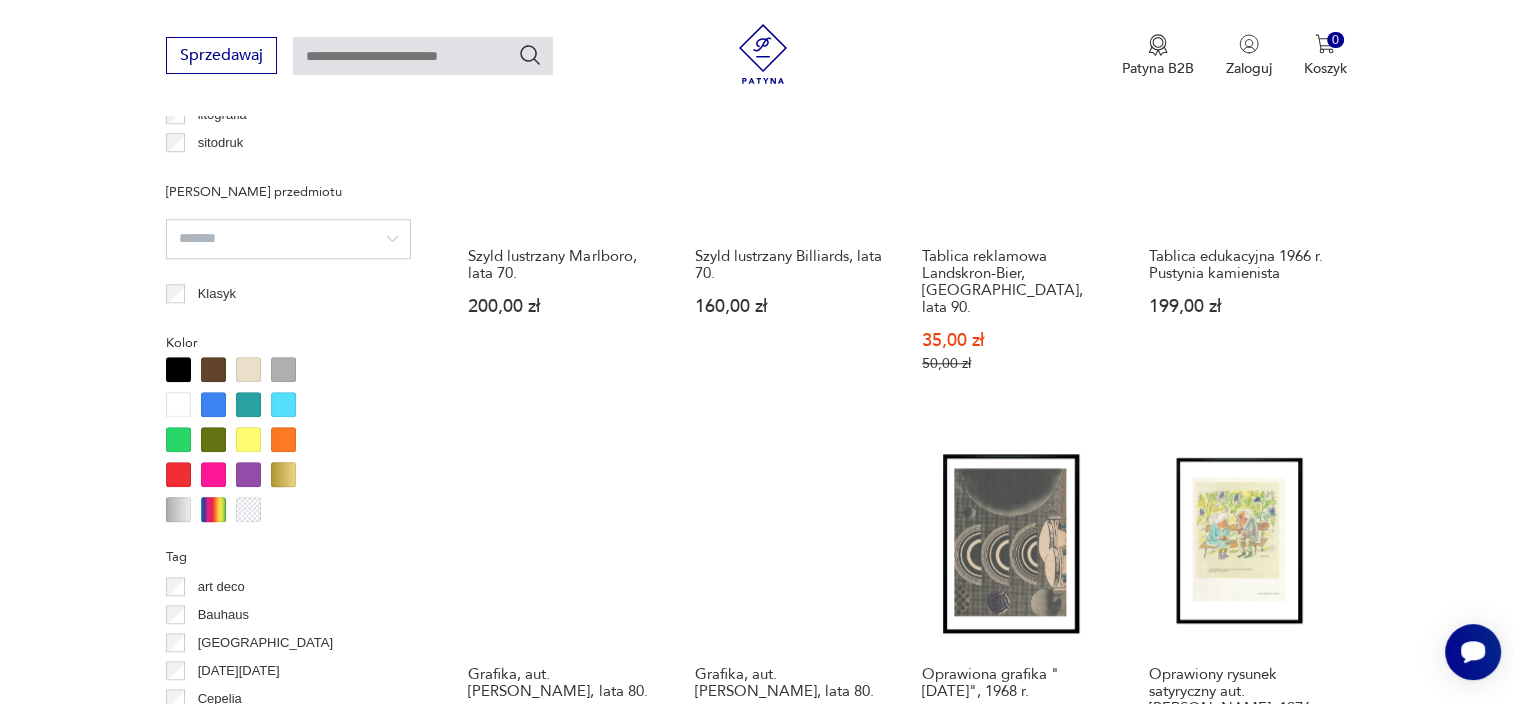 scroll, scrollTop: 1603, scrollLeft: 0, axis: vertical 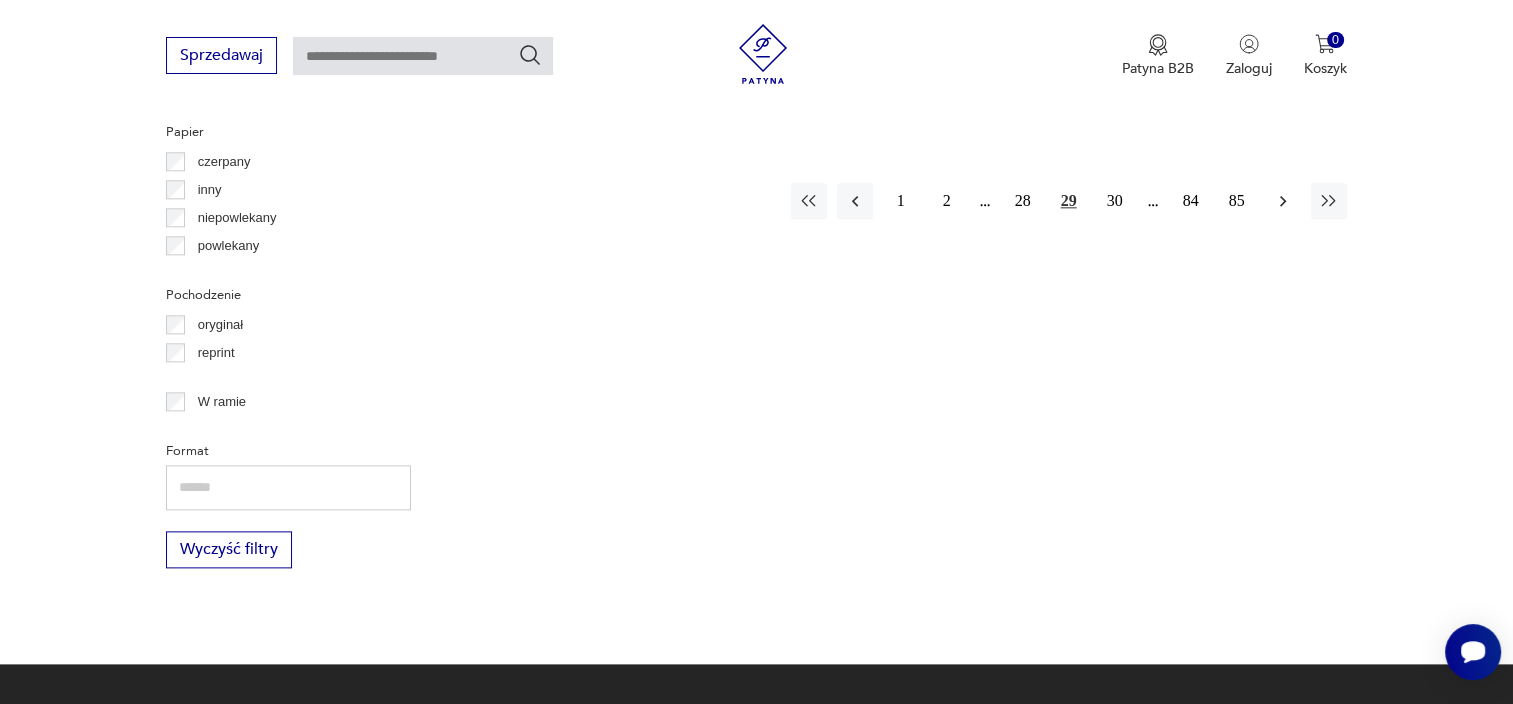 click 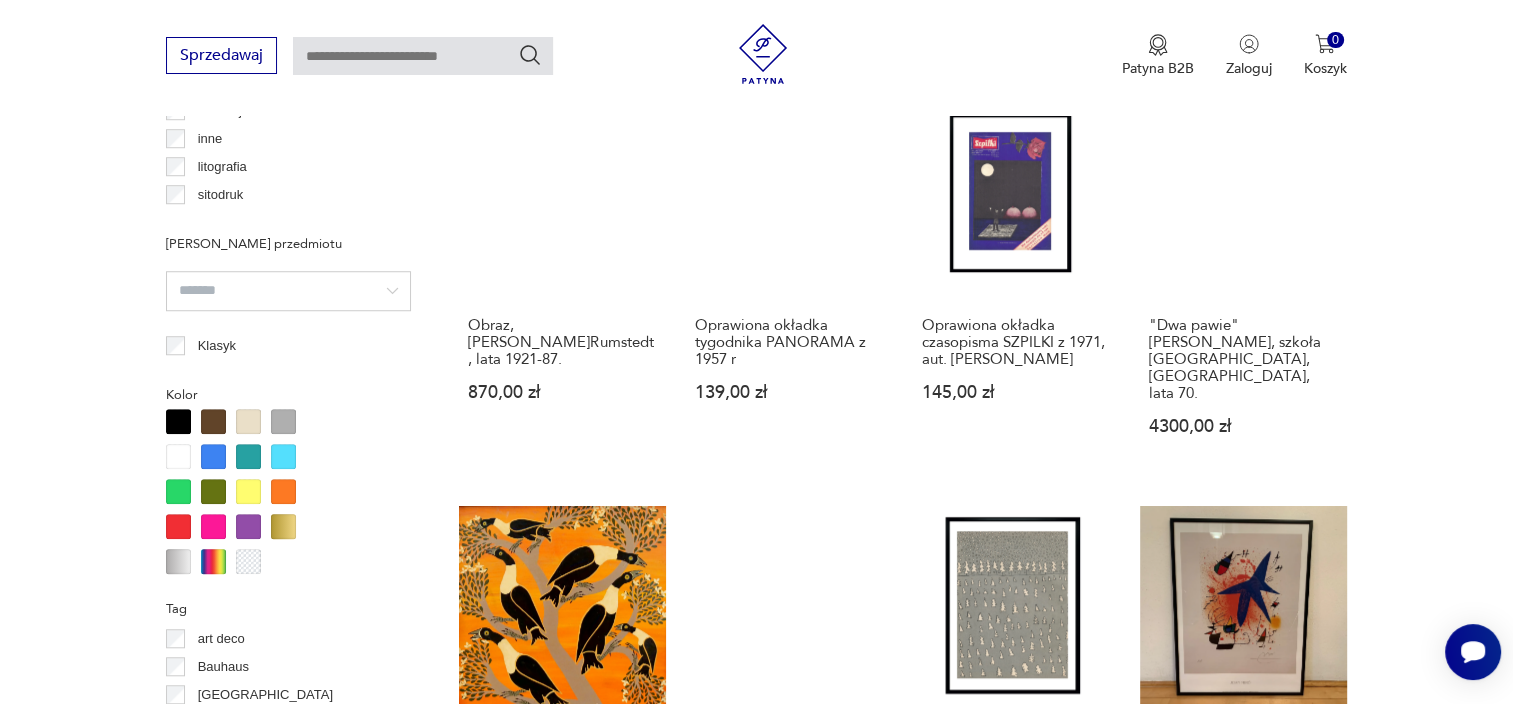 scroll, scrollTop: 1946, scrollLeft: 0, axis: vertical 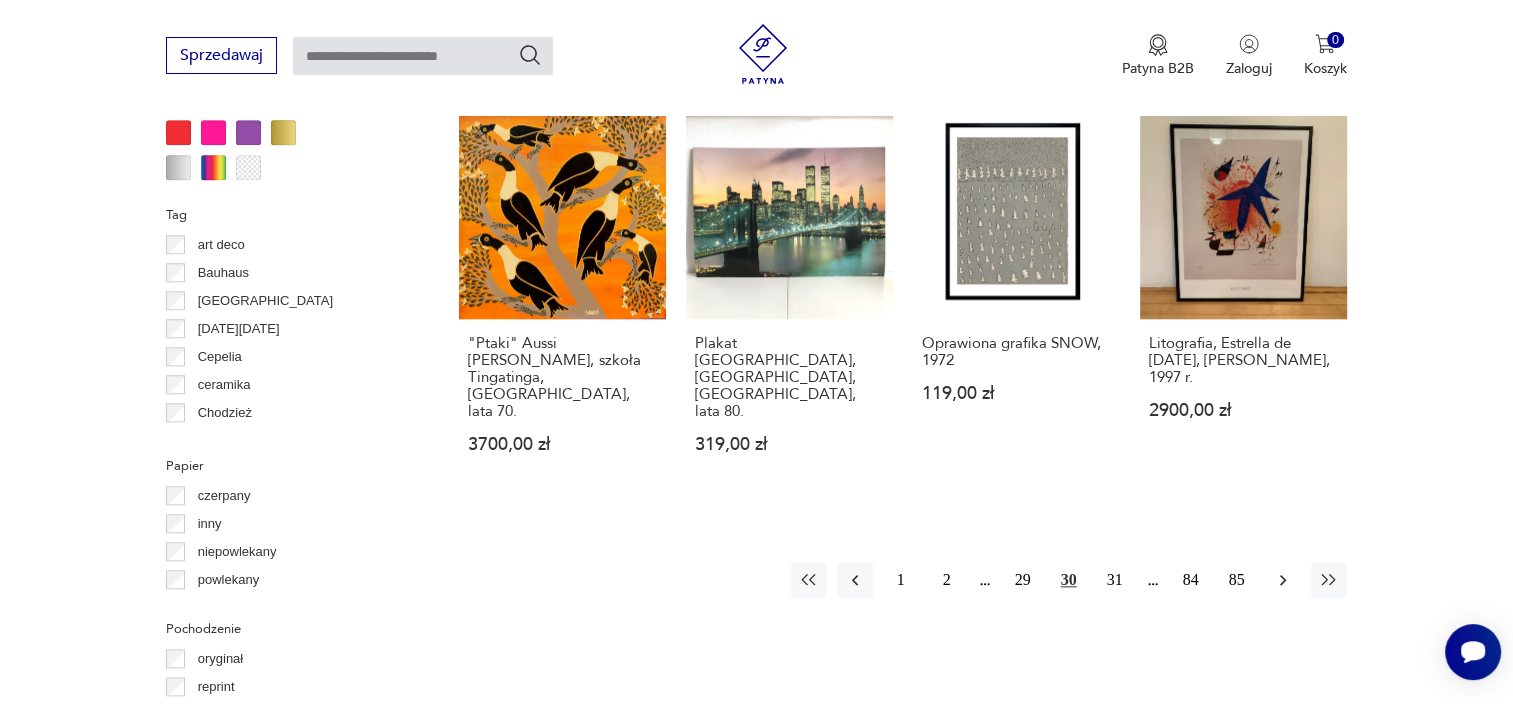 click at bounding box center (1283, 580) 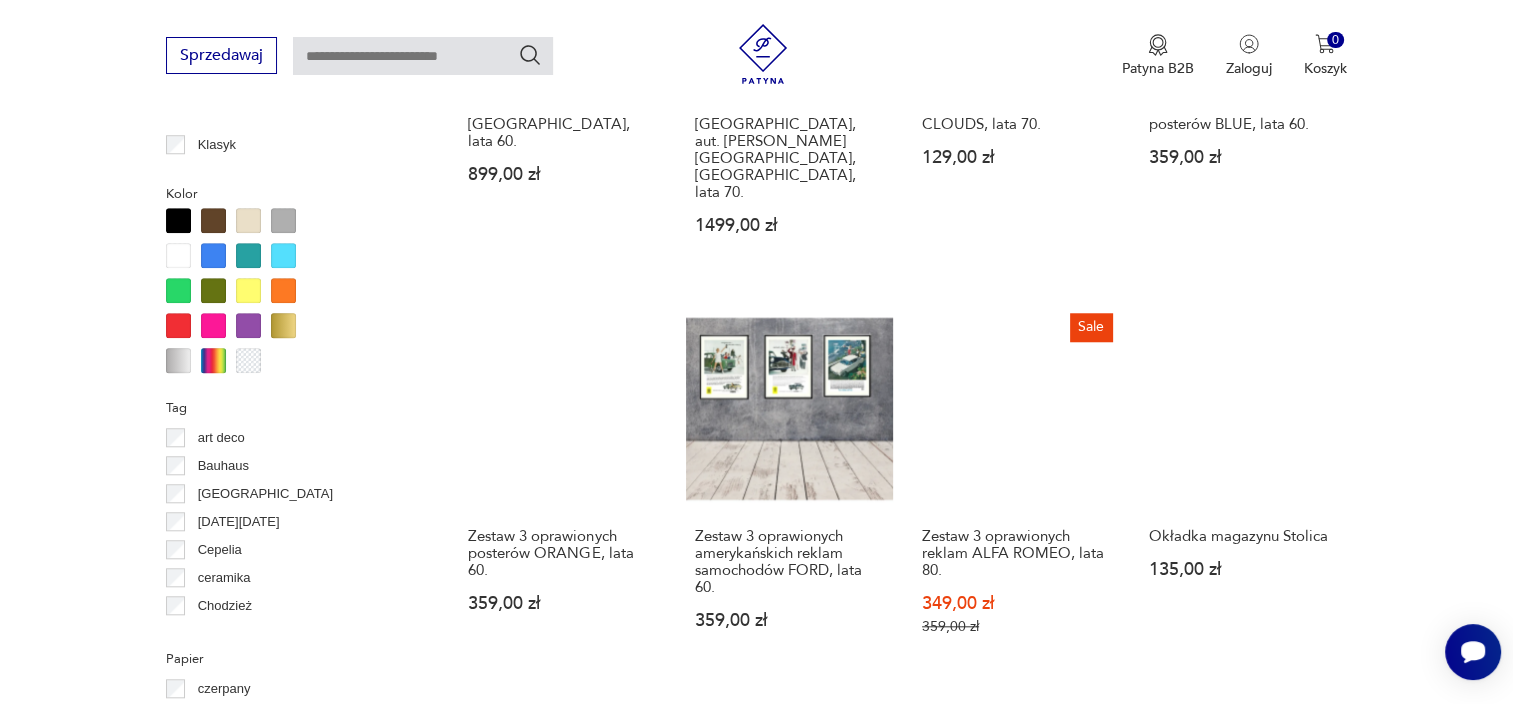 scroll, scrollTop: 2090, scrollLeft: 0, axis: vertical 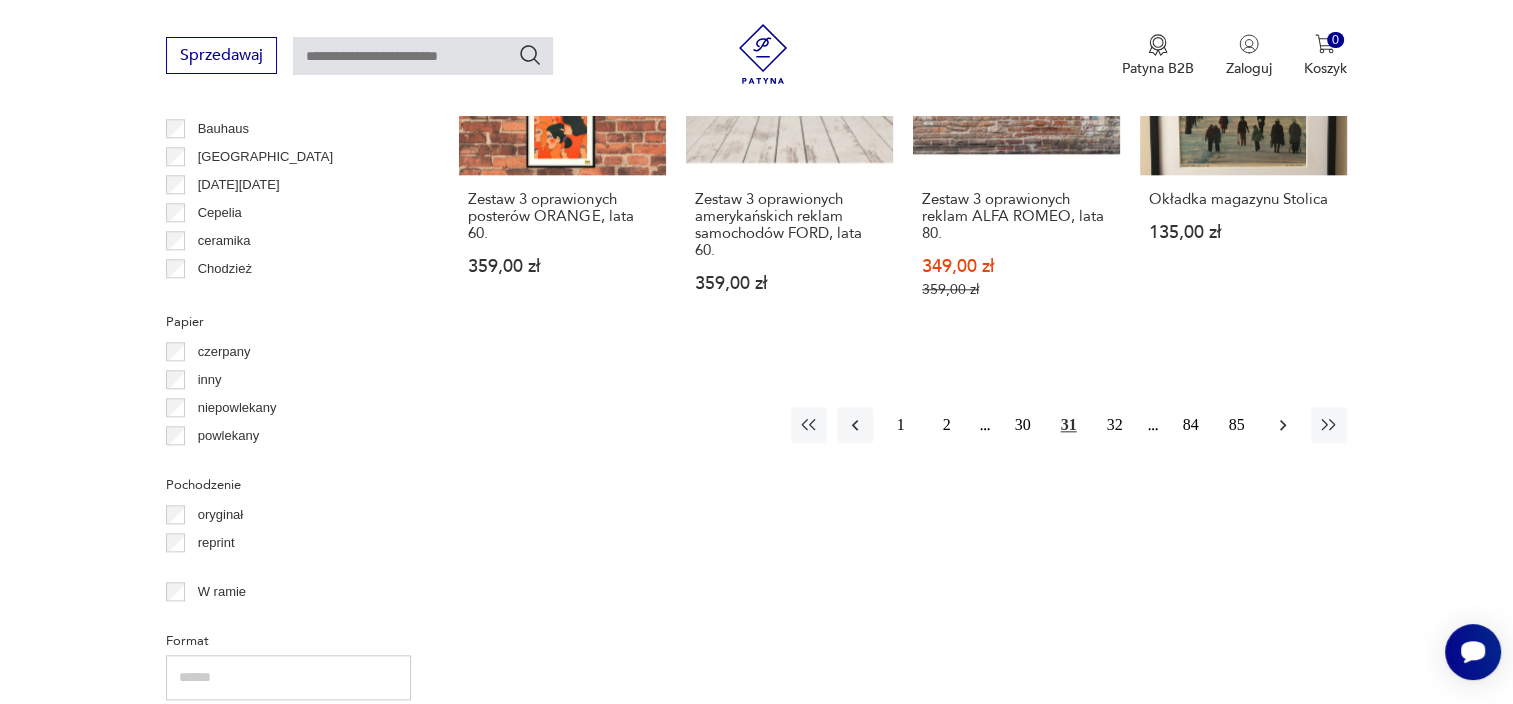 click 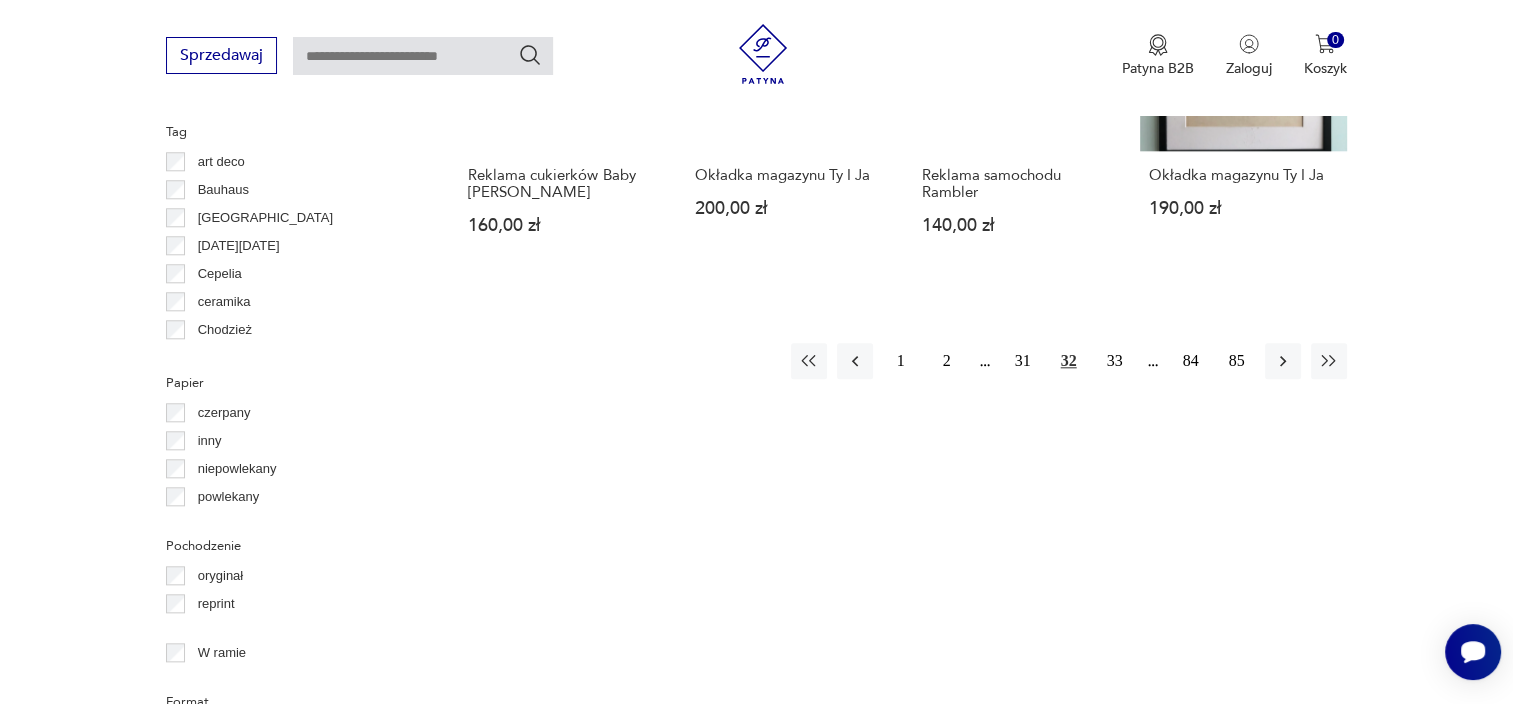 scroll, scrollTop: 2087, scrollLeft: 0, axis: vertical 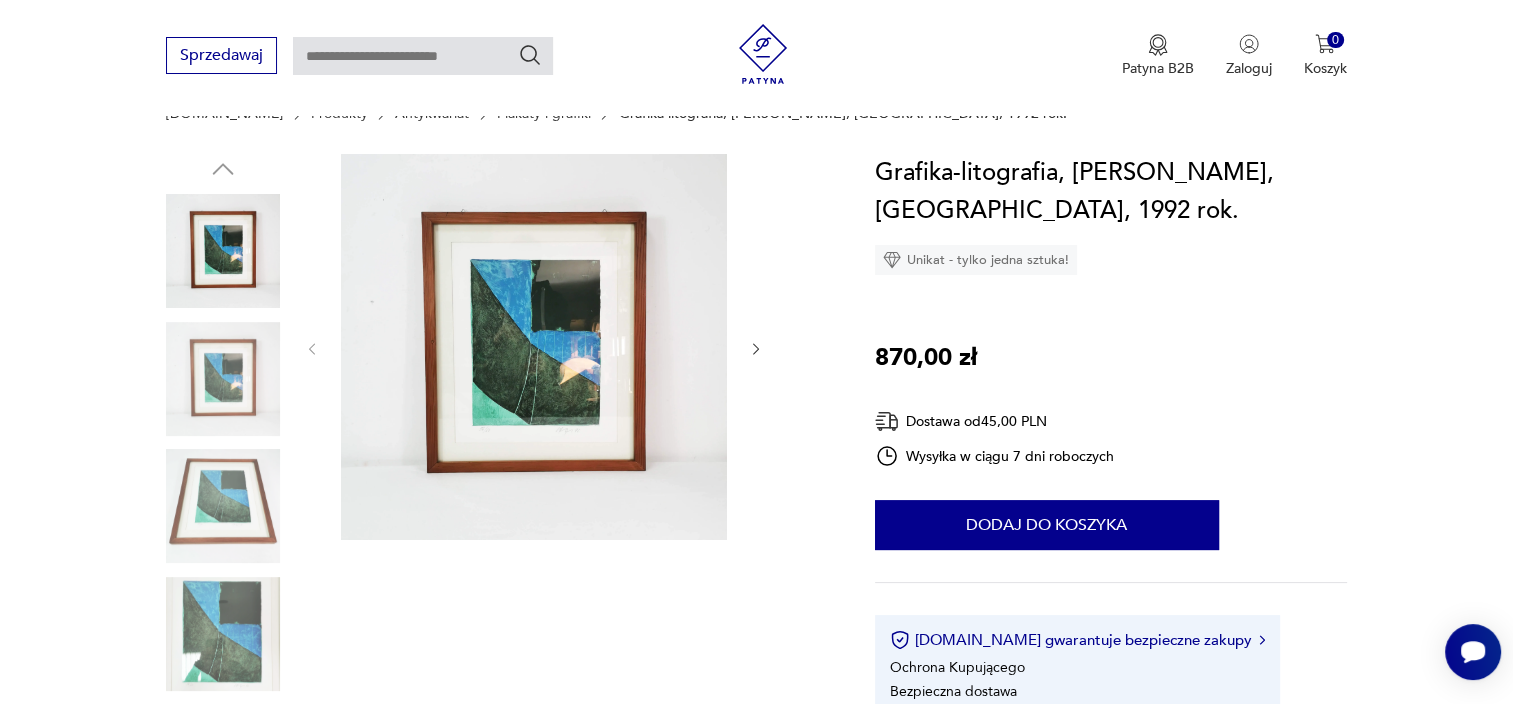 click at bounding box center (223, 634) 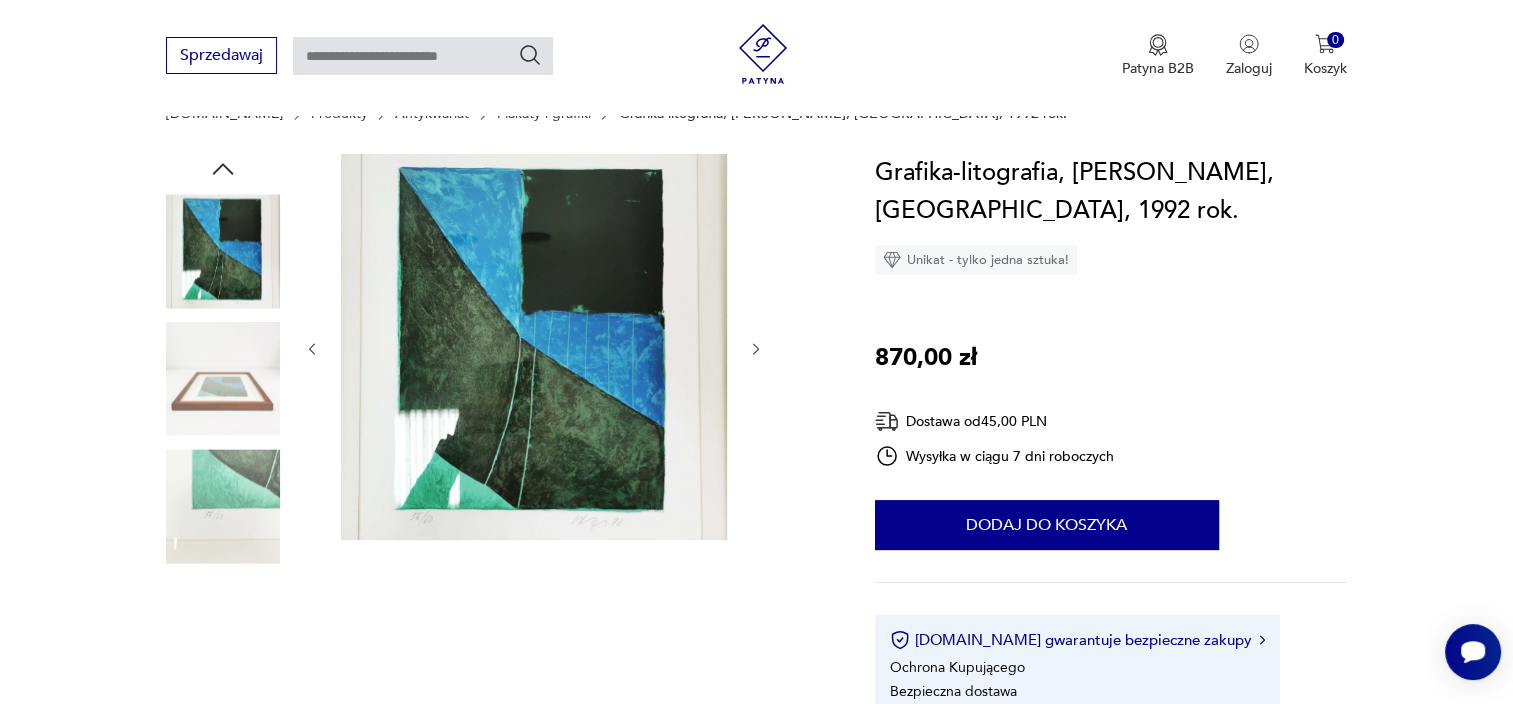 click at bounding box center (223, 379) 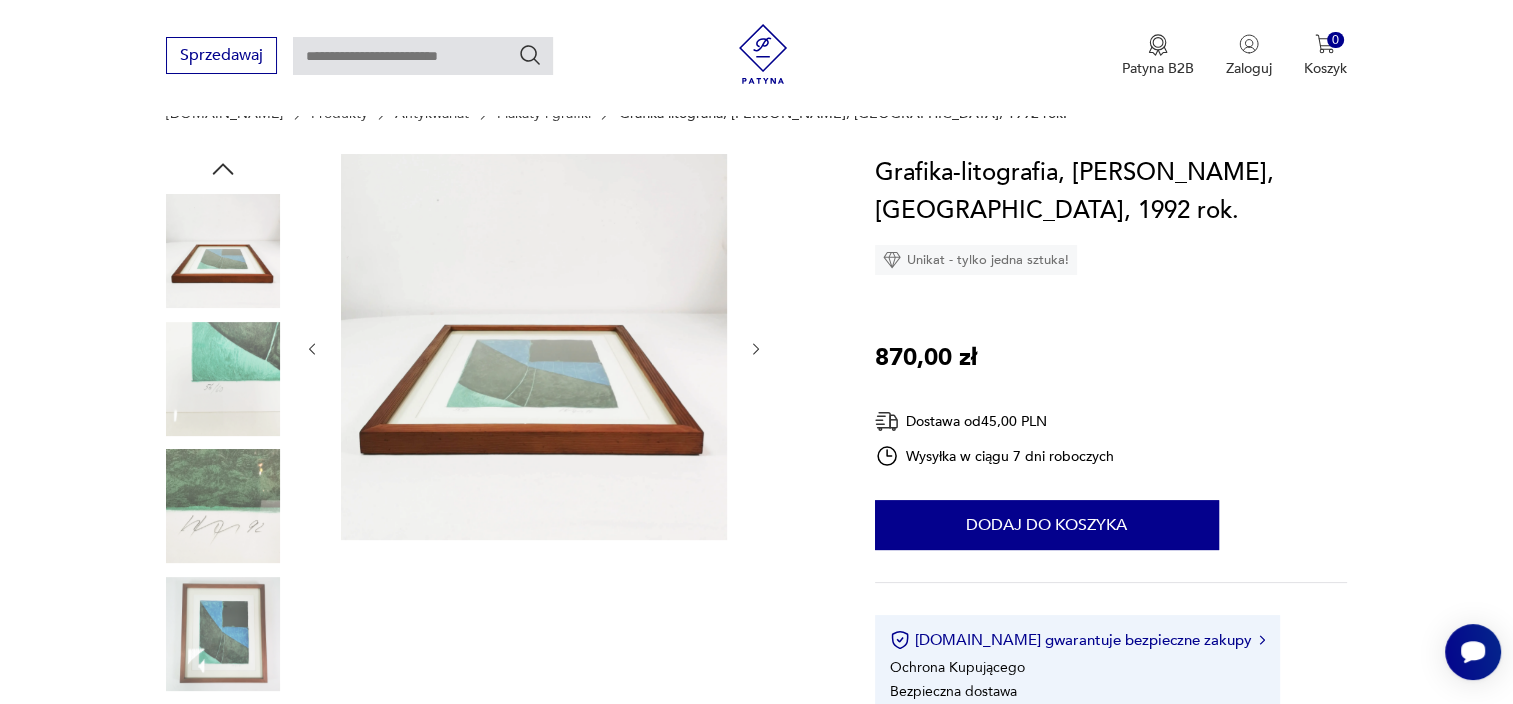 click at bounding box center (223, 506) 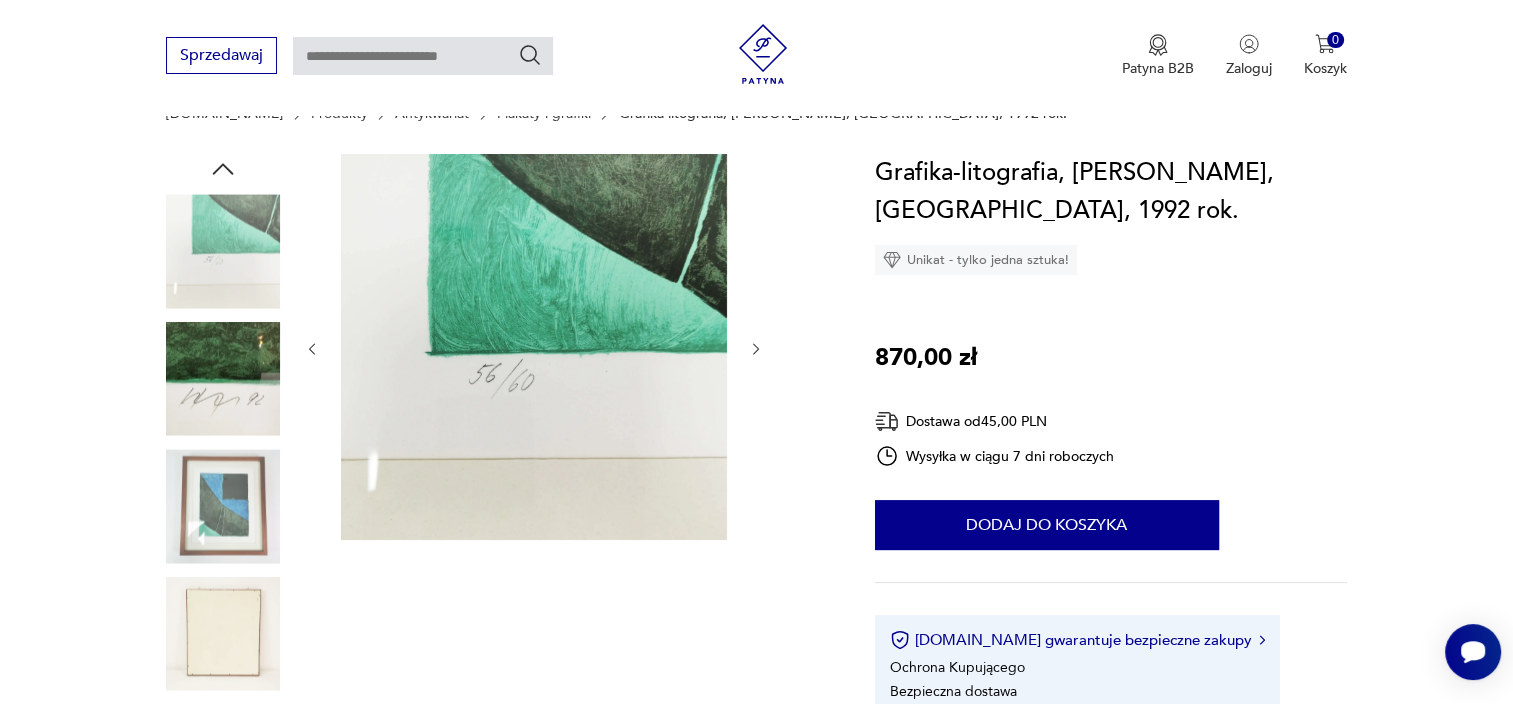 click at bounding box center [223, 634] 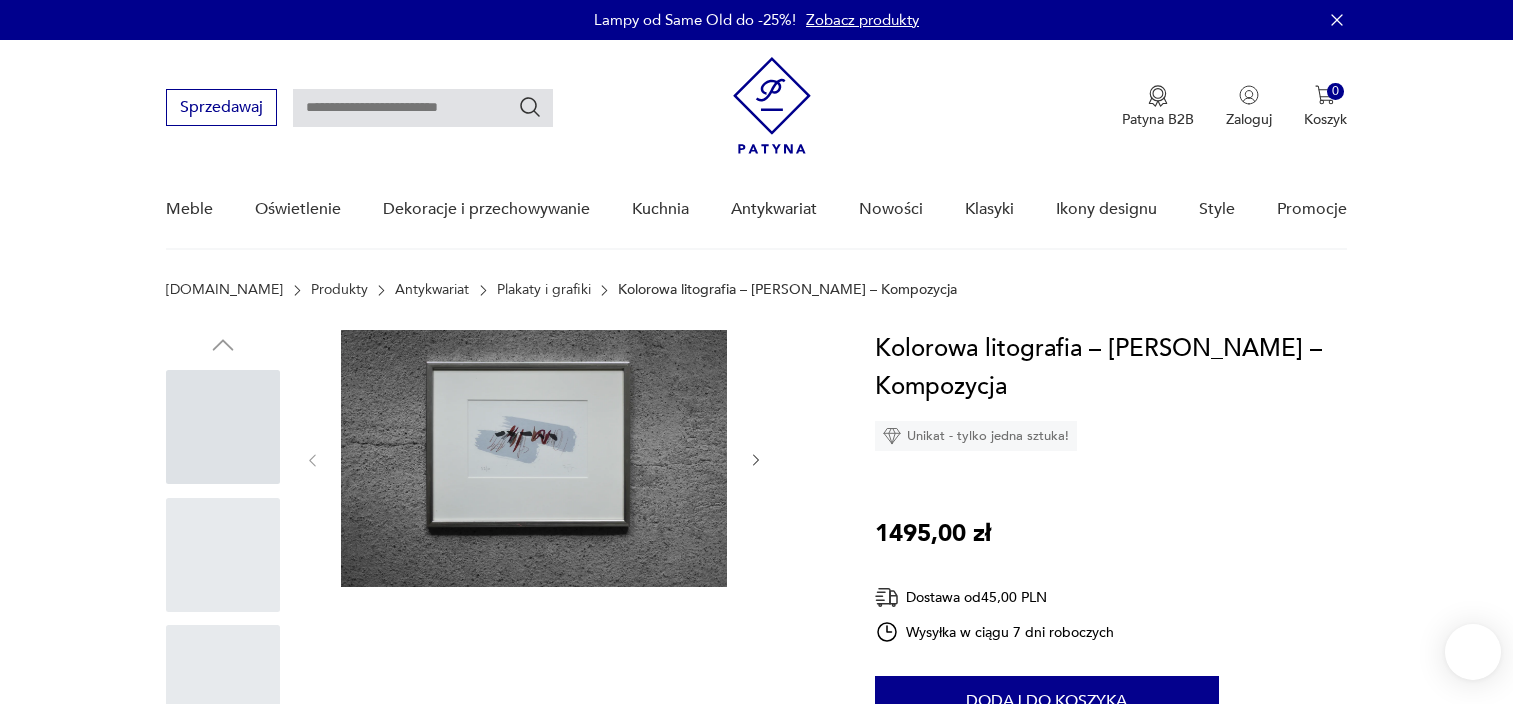 scroll, scrollTop: 0, scrollLeft: 0, axis: both 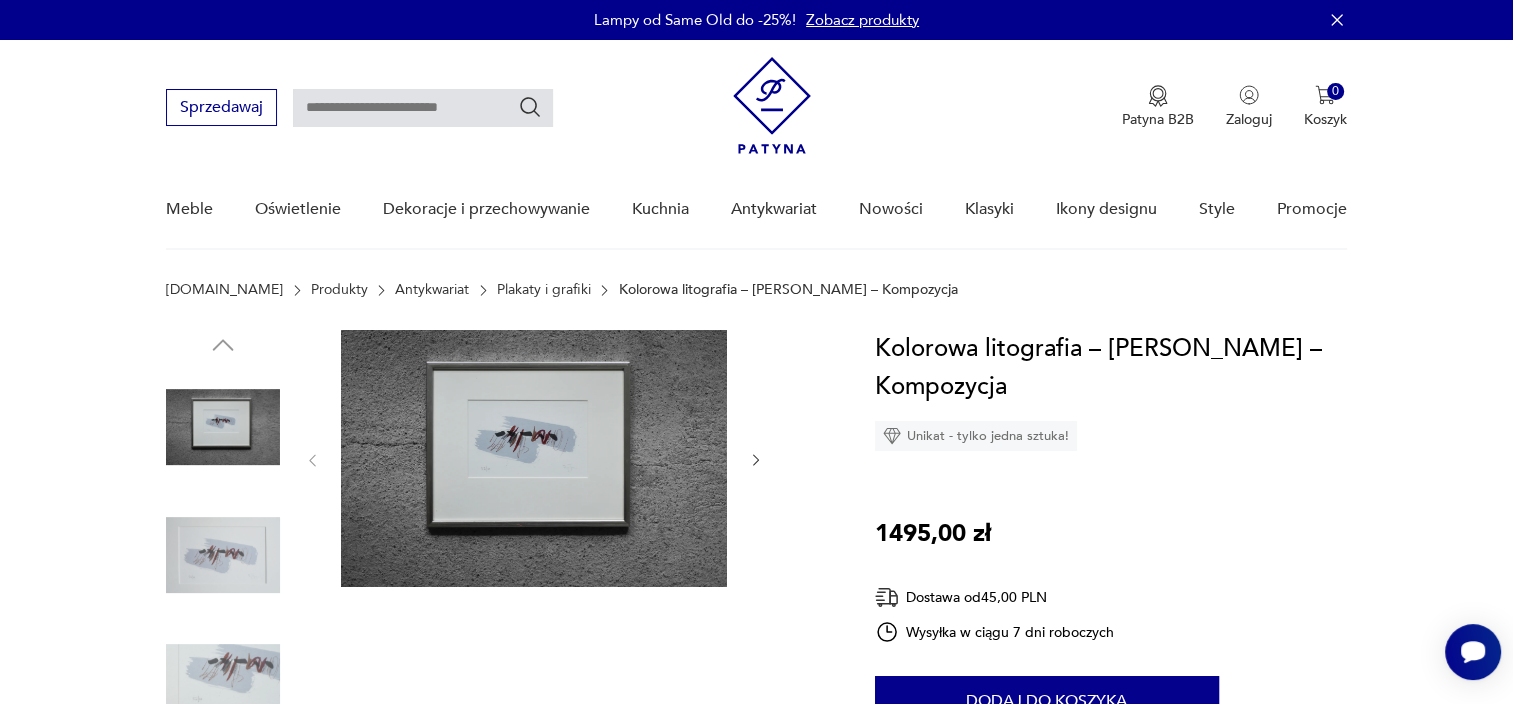 click at bounding box center [223, 555] 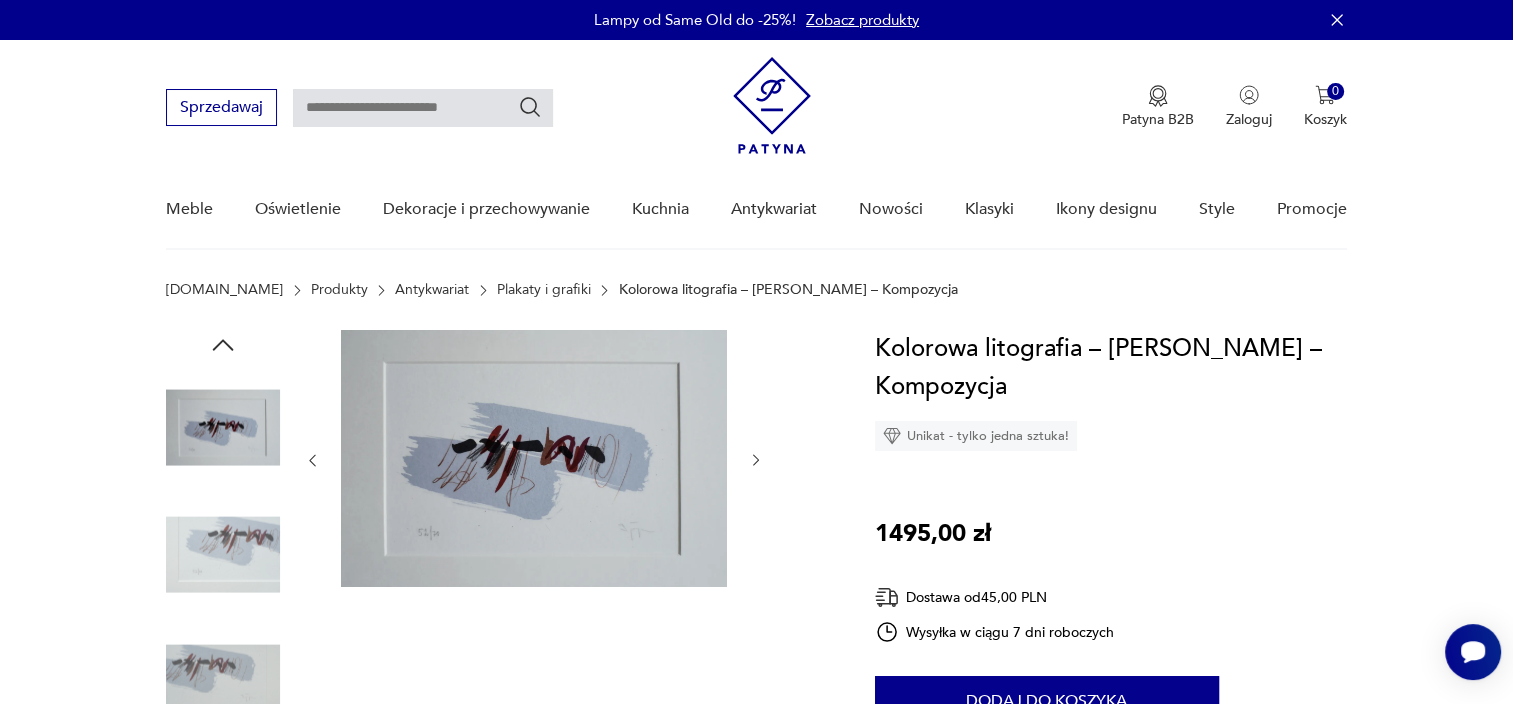 click at bounding box center [223, 682] 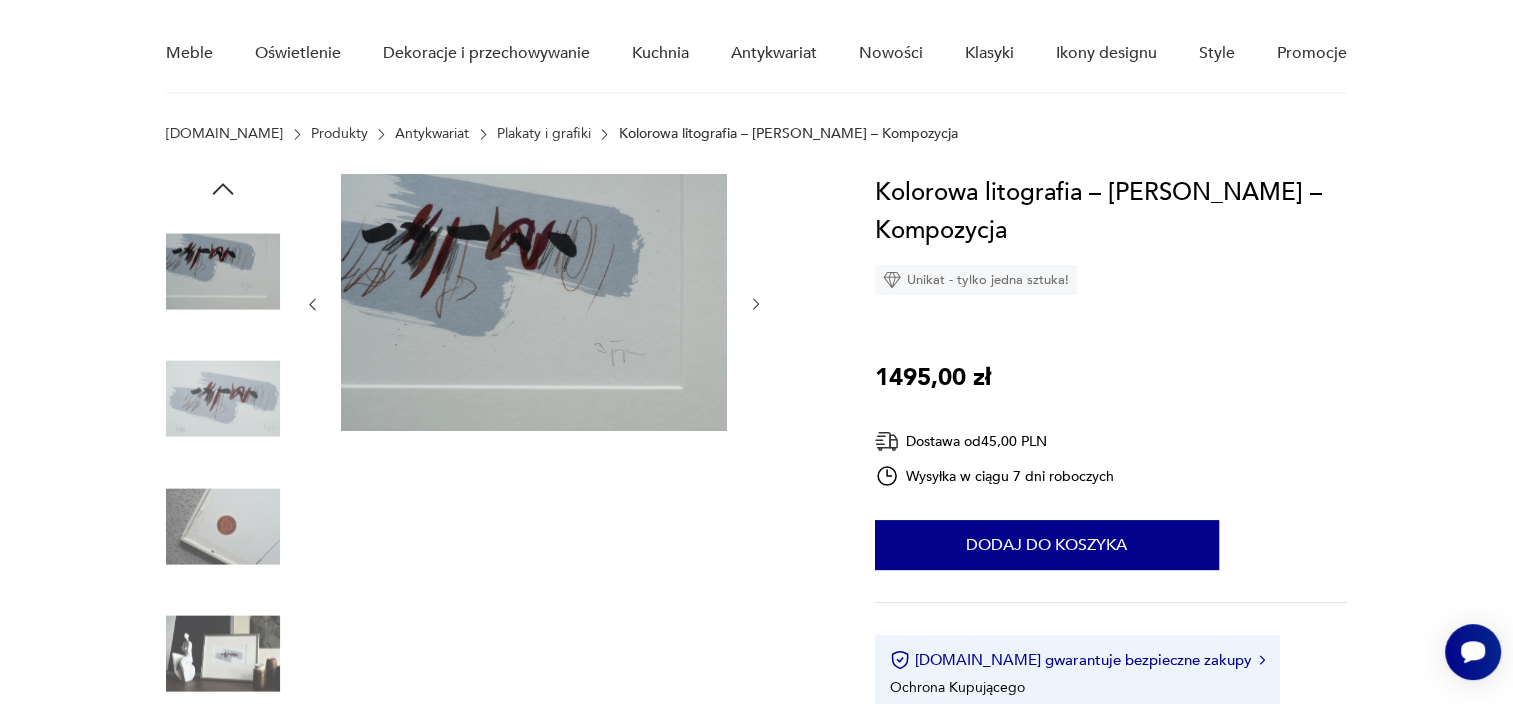 scroll, scrollTop: 158, scrollLeft: 0, axis: vertical 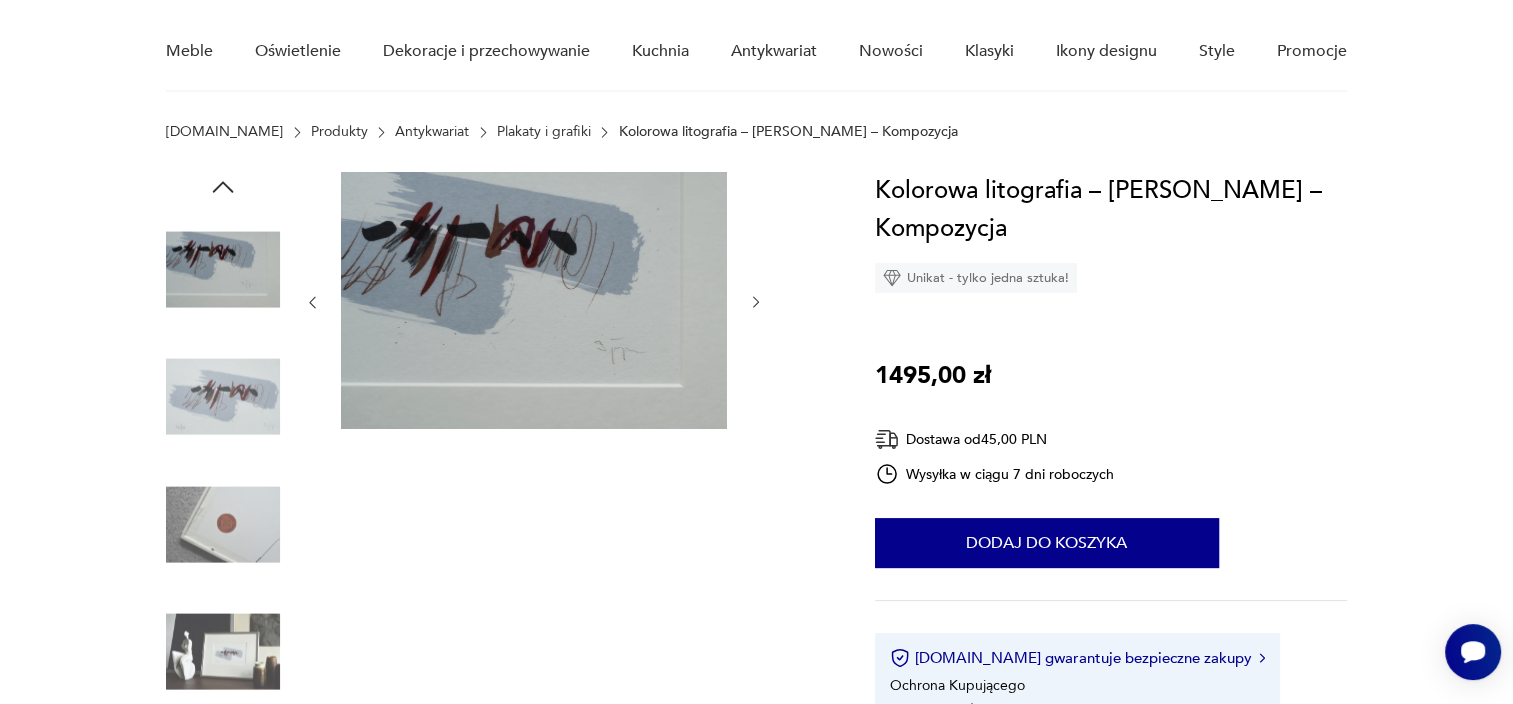 click at bounding box center (223, 652) 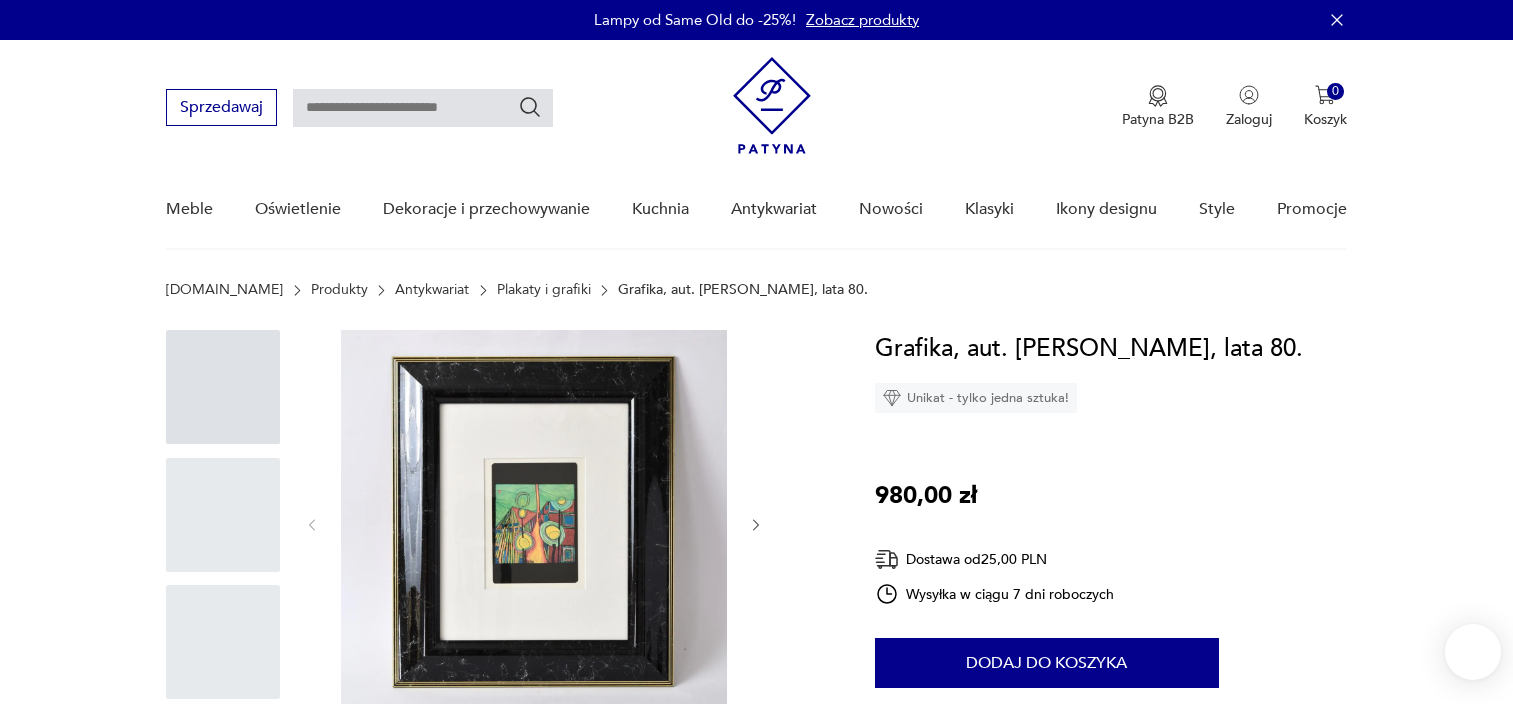 scroll, scrollTop: 0, scrollLeft: 0, axis: both 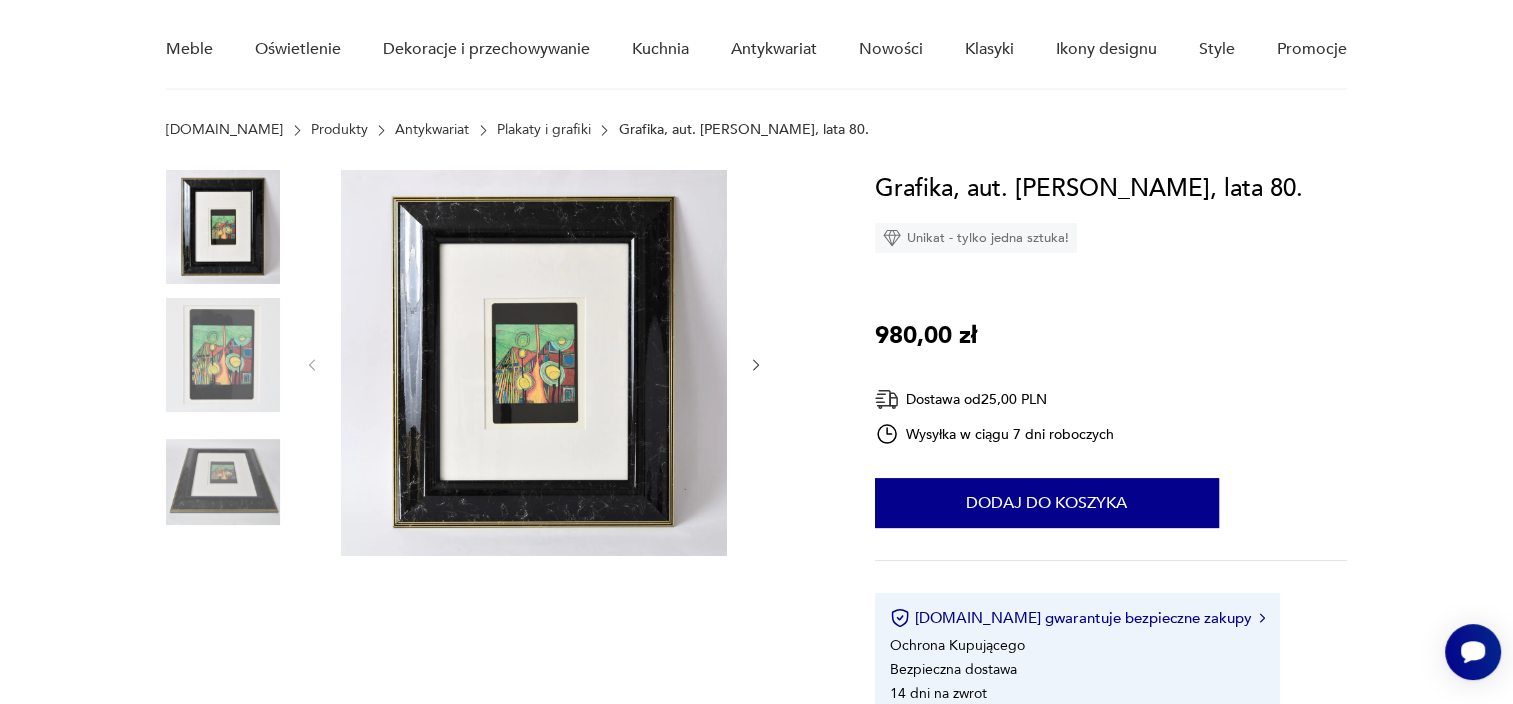 click at bounding box center (223, 355) 